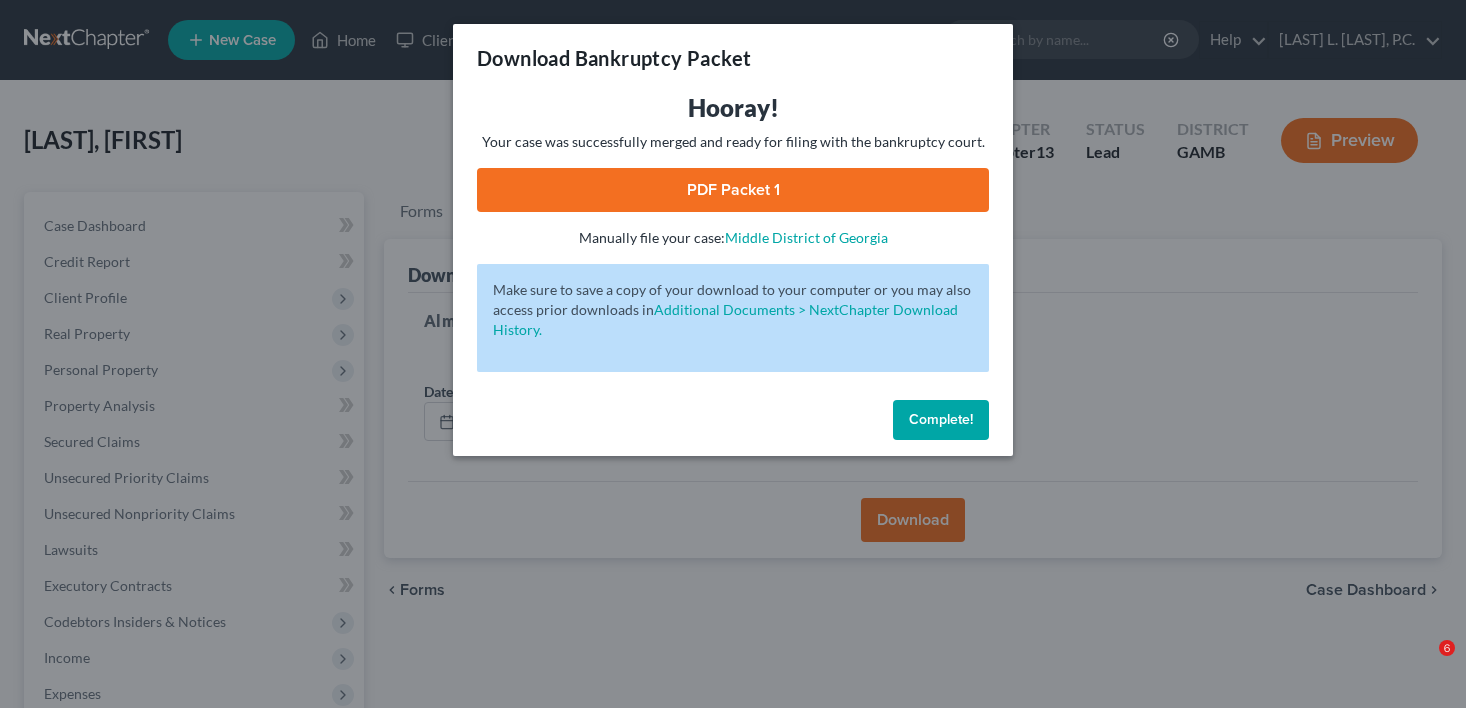scroll, scrollTop: 0, scrollLeft: 0, axis: both 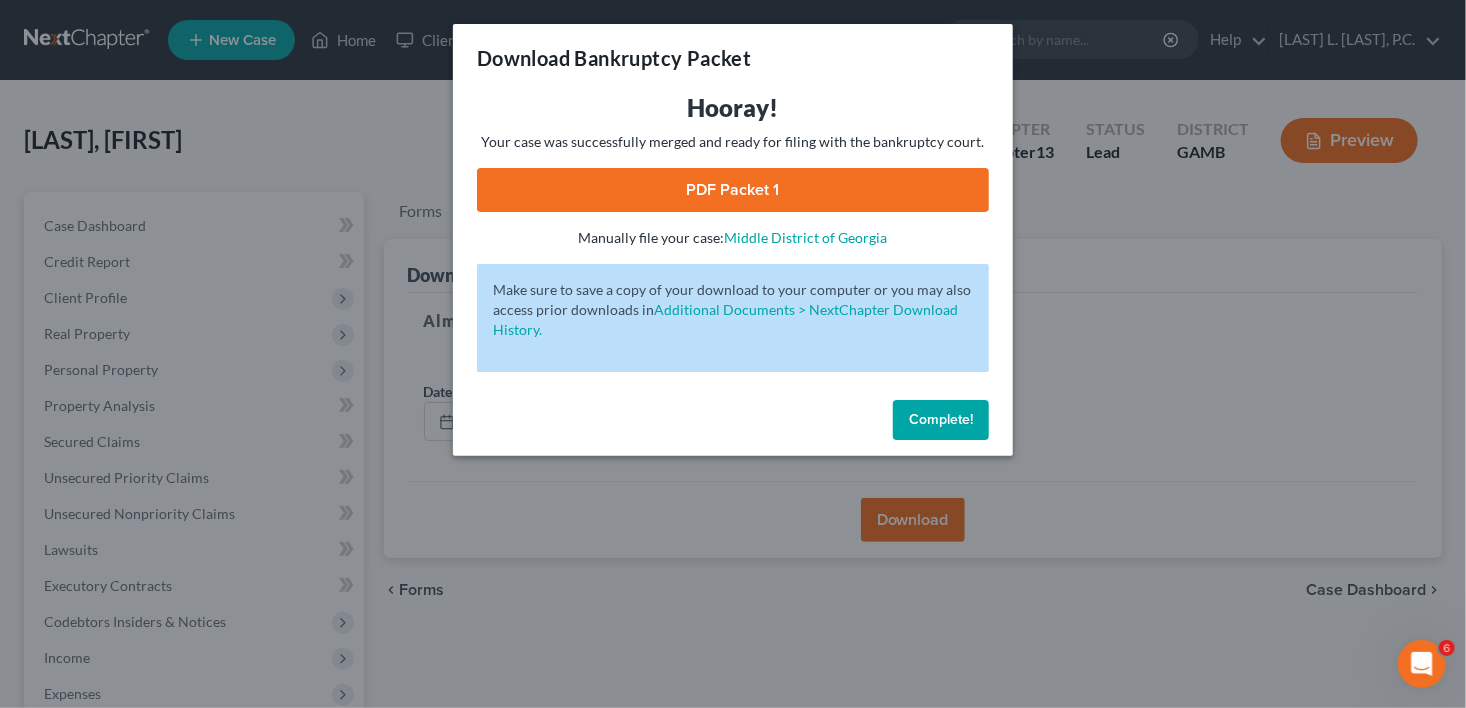 click on "Complete!" at bounding box center [941, 419] 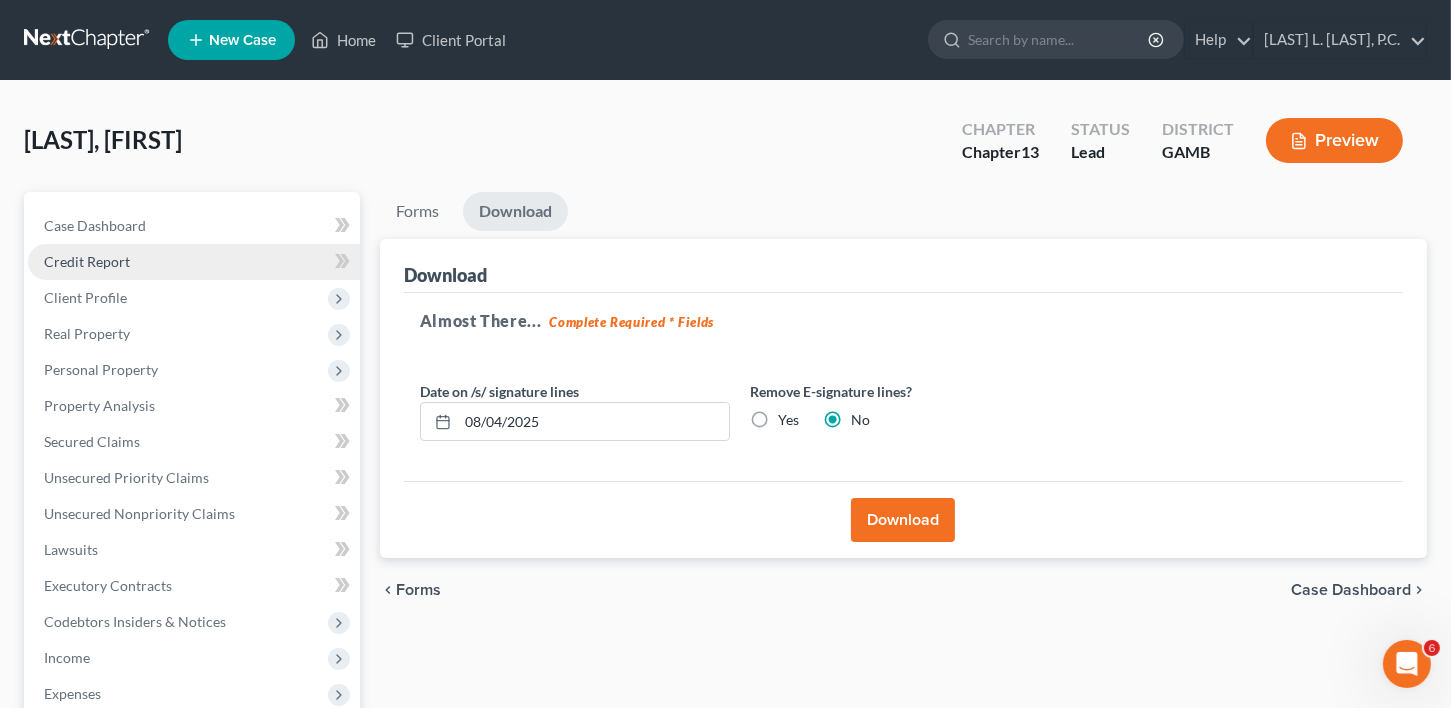 click on "Credit Report" at bounding box center (87, 261) 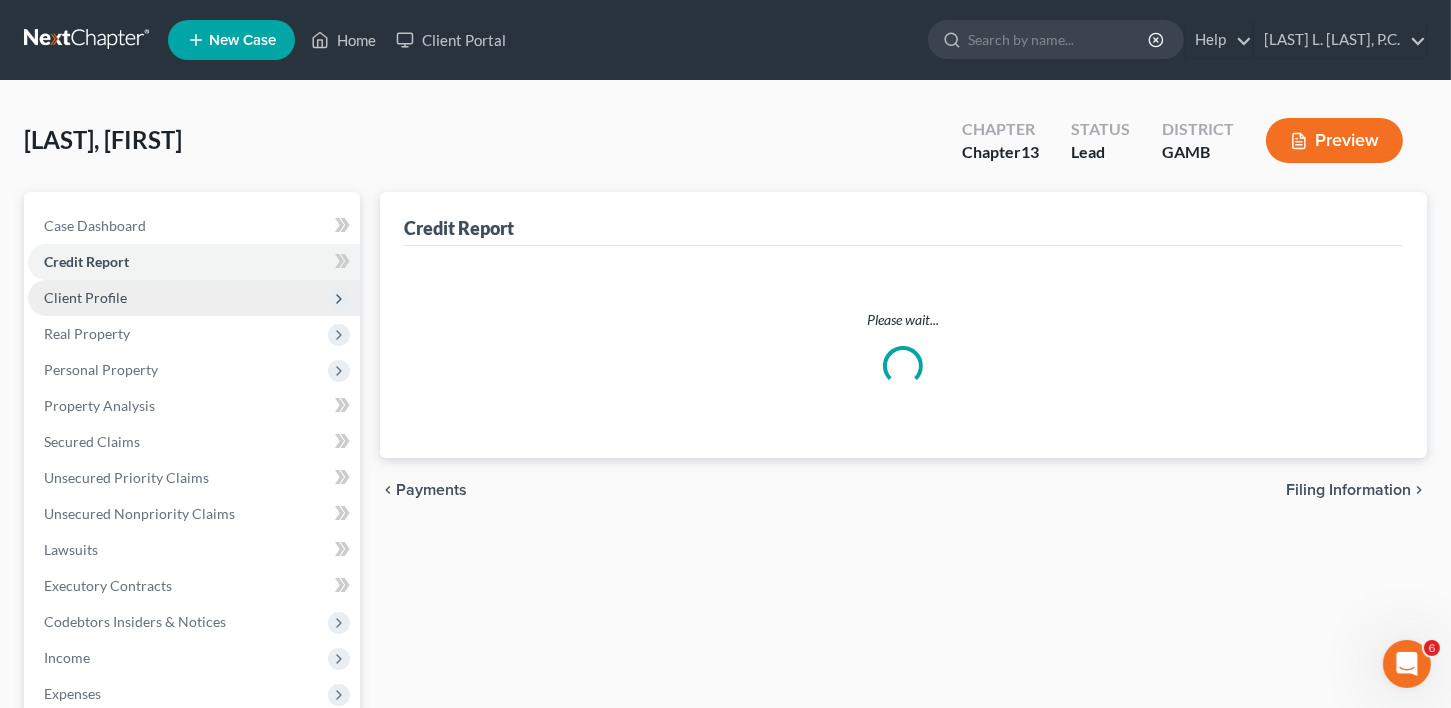 click on "Client Profile" at bounding box center (85, 297) 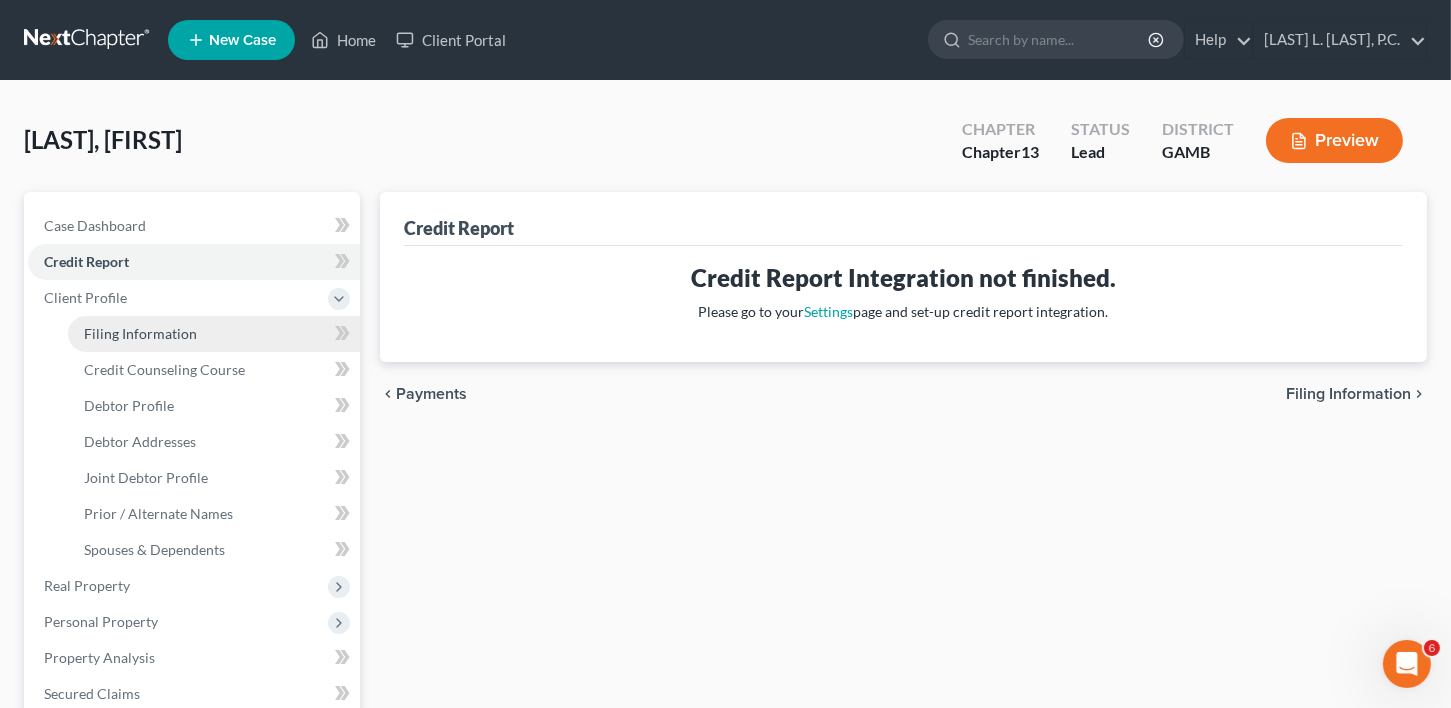 click on "Filing Information" at bounding box center (140, 333) 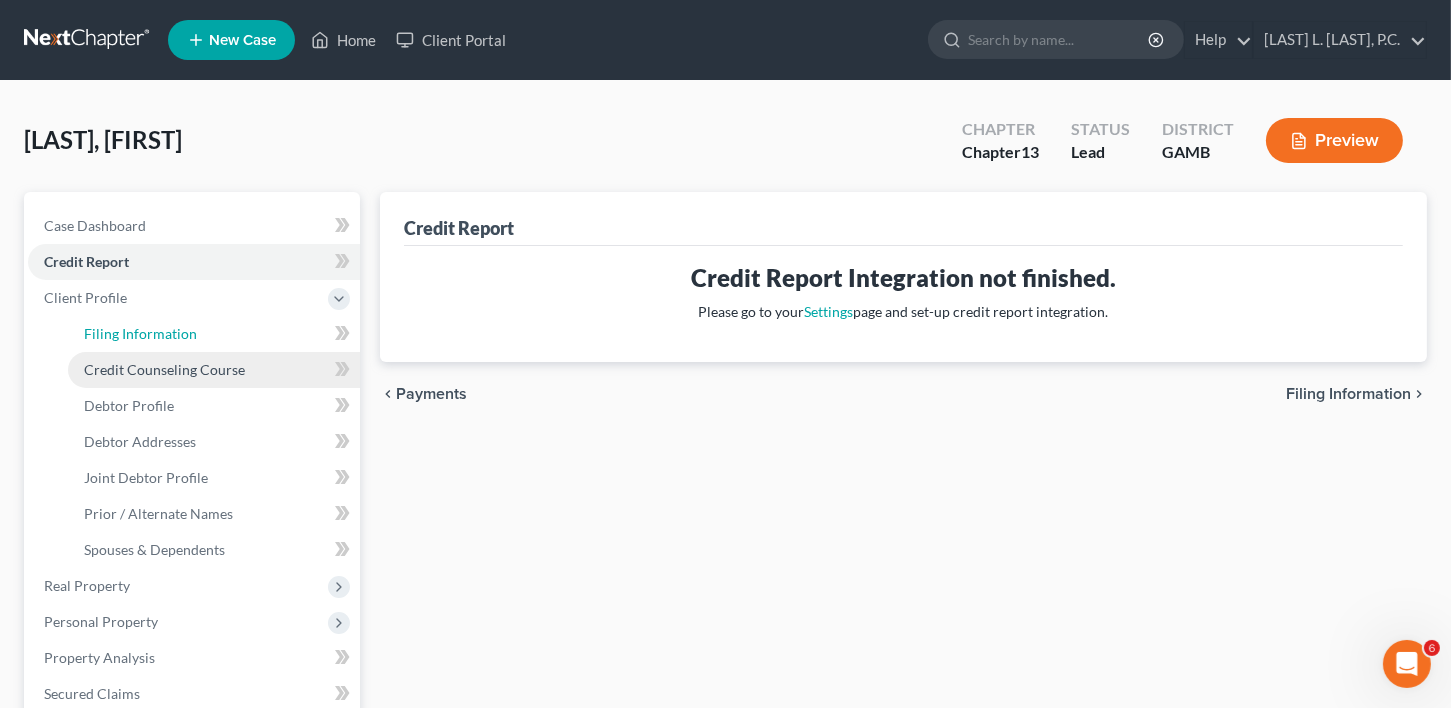 select on "1" 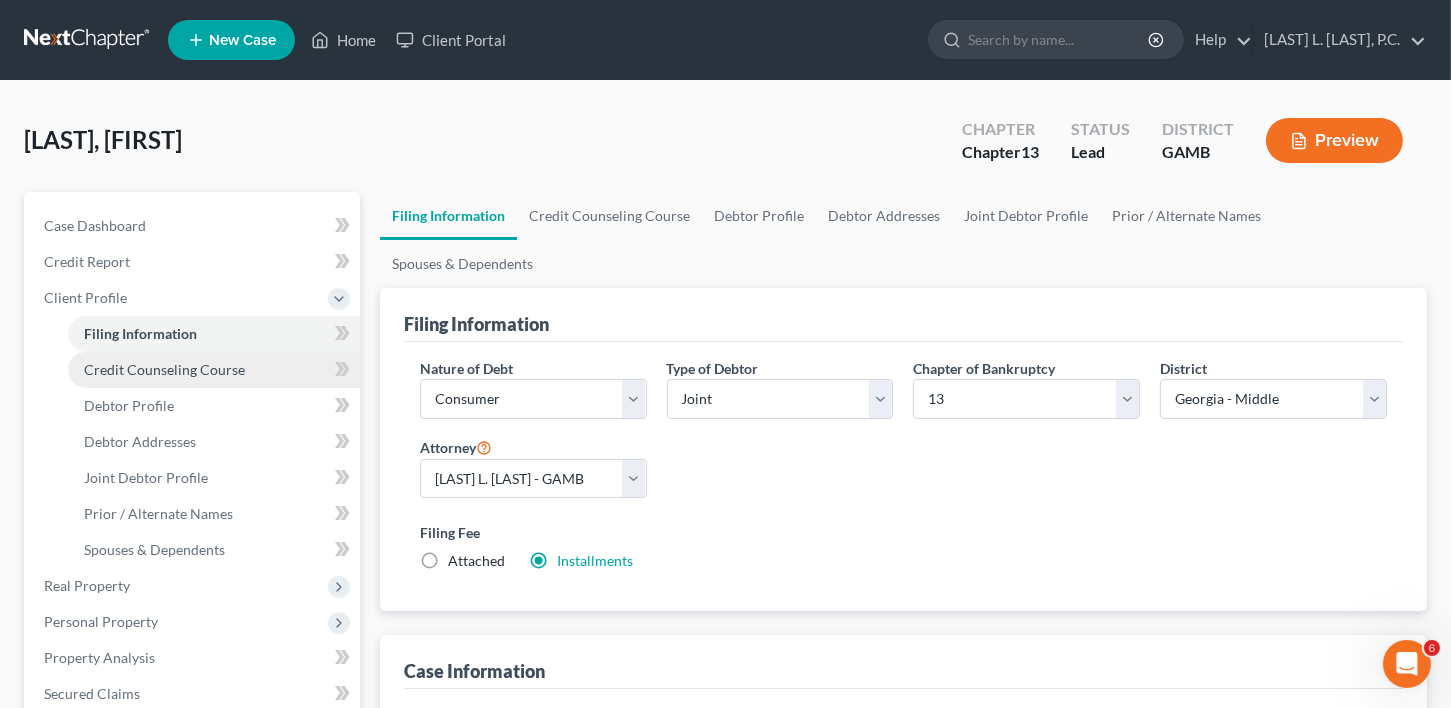 click on "Credit Counseling Course" at bounding box center [164, 369] 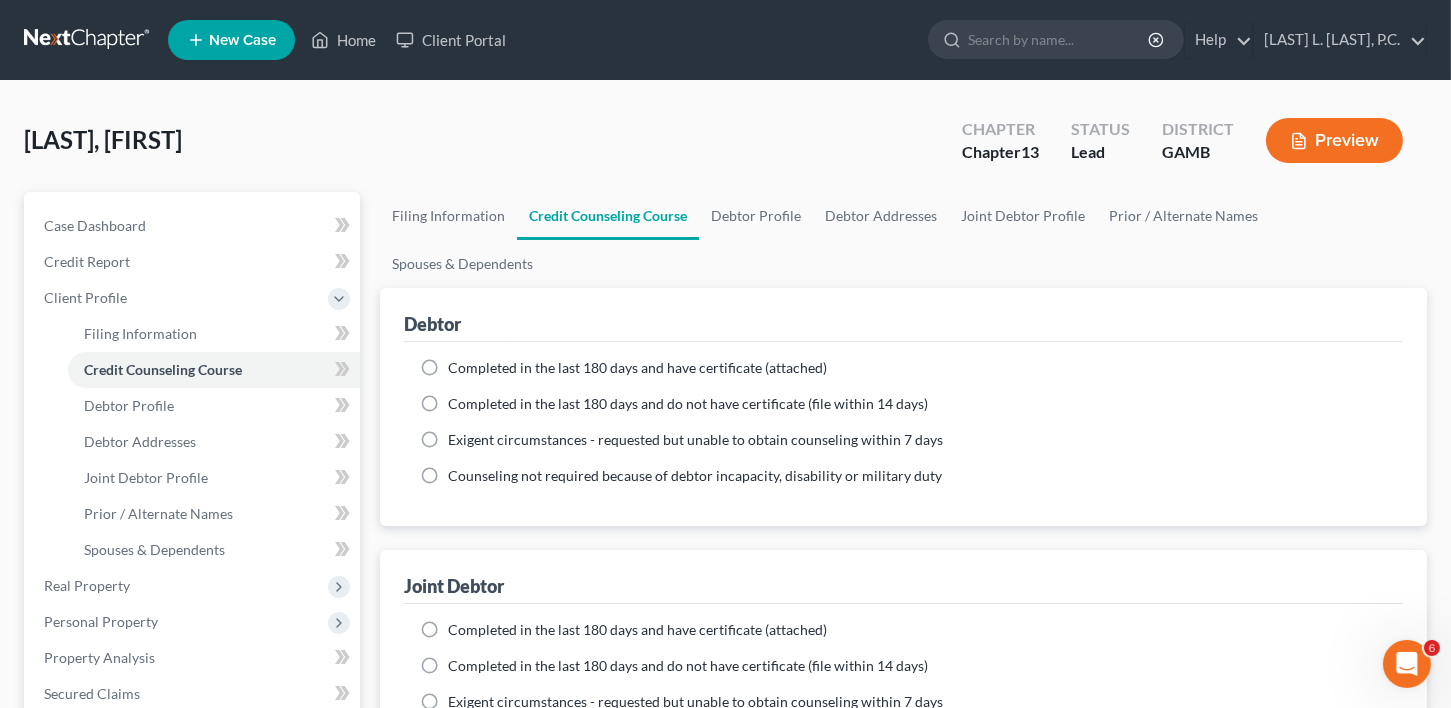 click on "Completed in the last 180 days and do not have certificate (file within 14 days)" at bounding box center (688, 404) 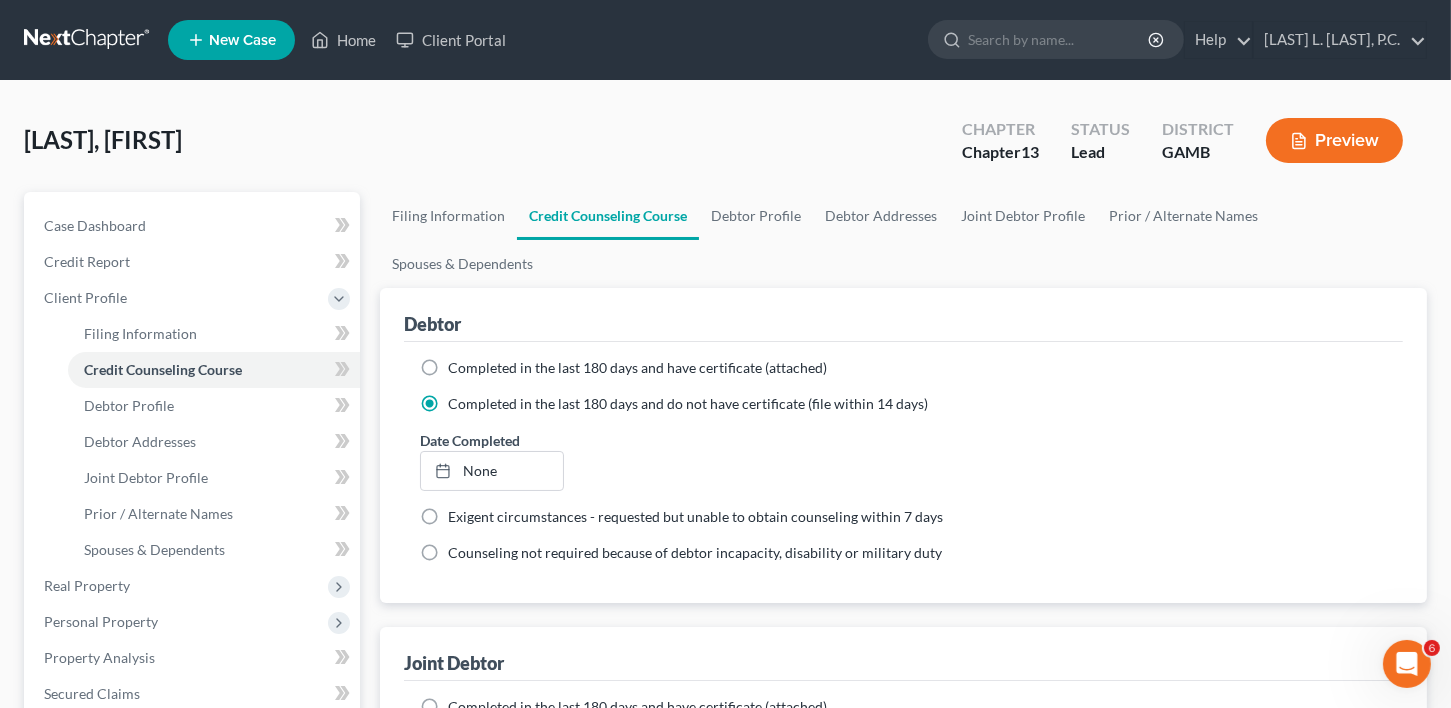 click on "Completed in the last 180 days and do not have certificate (file within 14 days)" at bounding box center (688, 743) 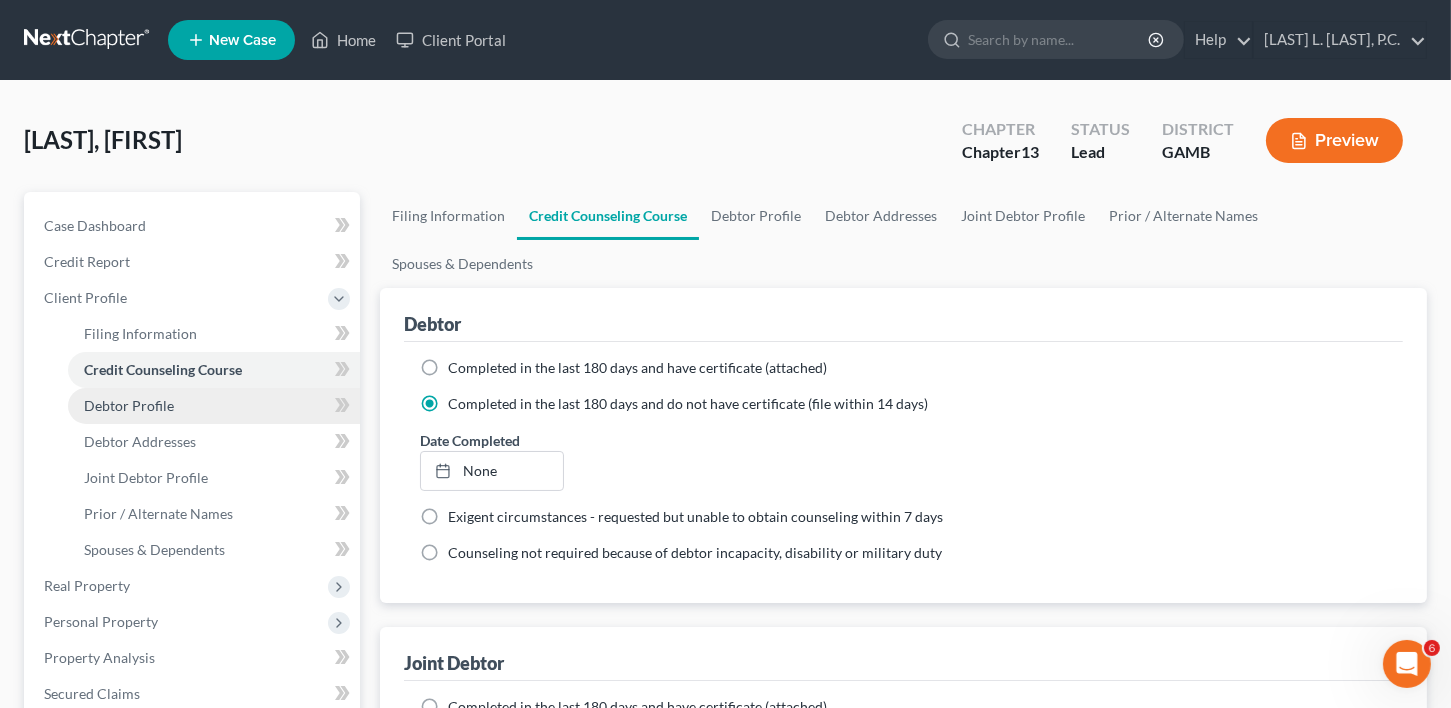 click on "Debtor Profile" at bounding box center (129, 405) 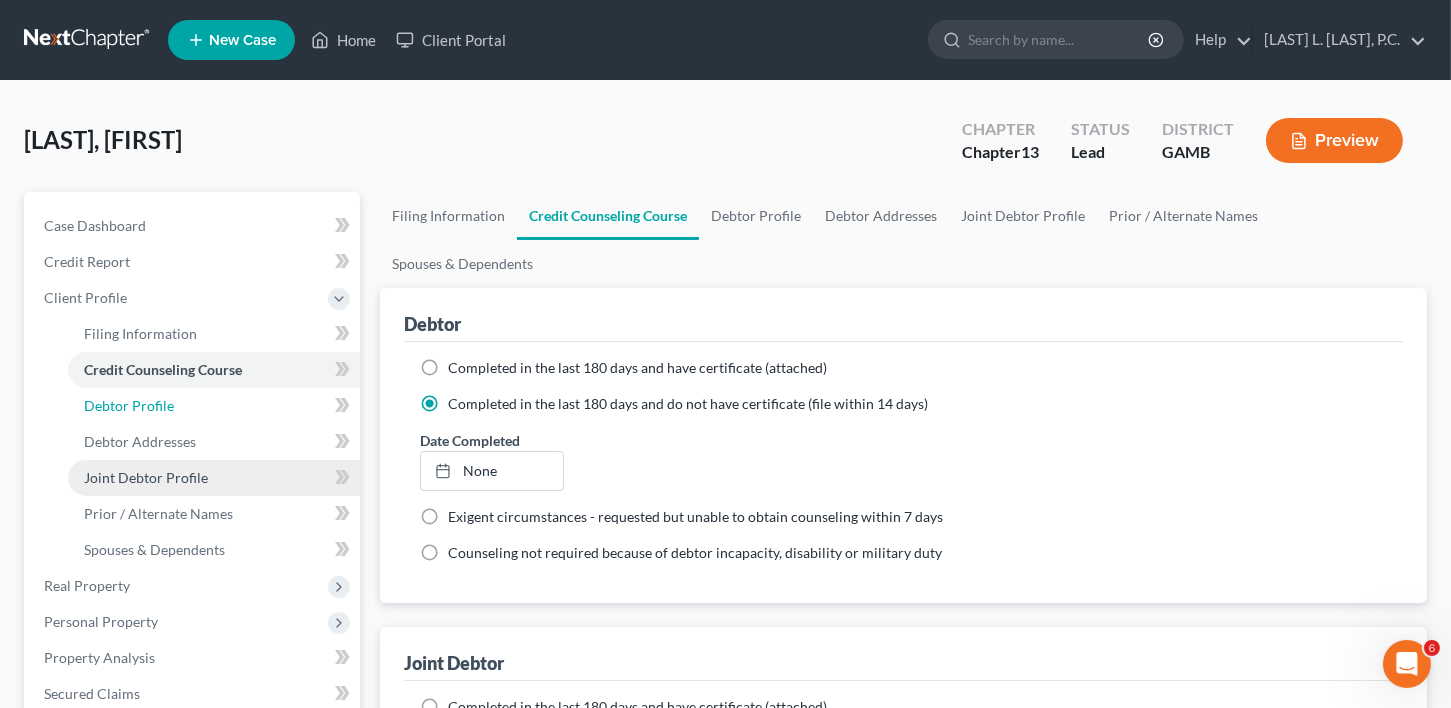 select on "1" 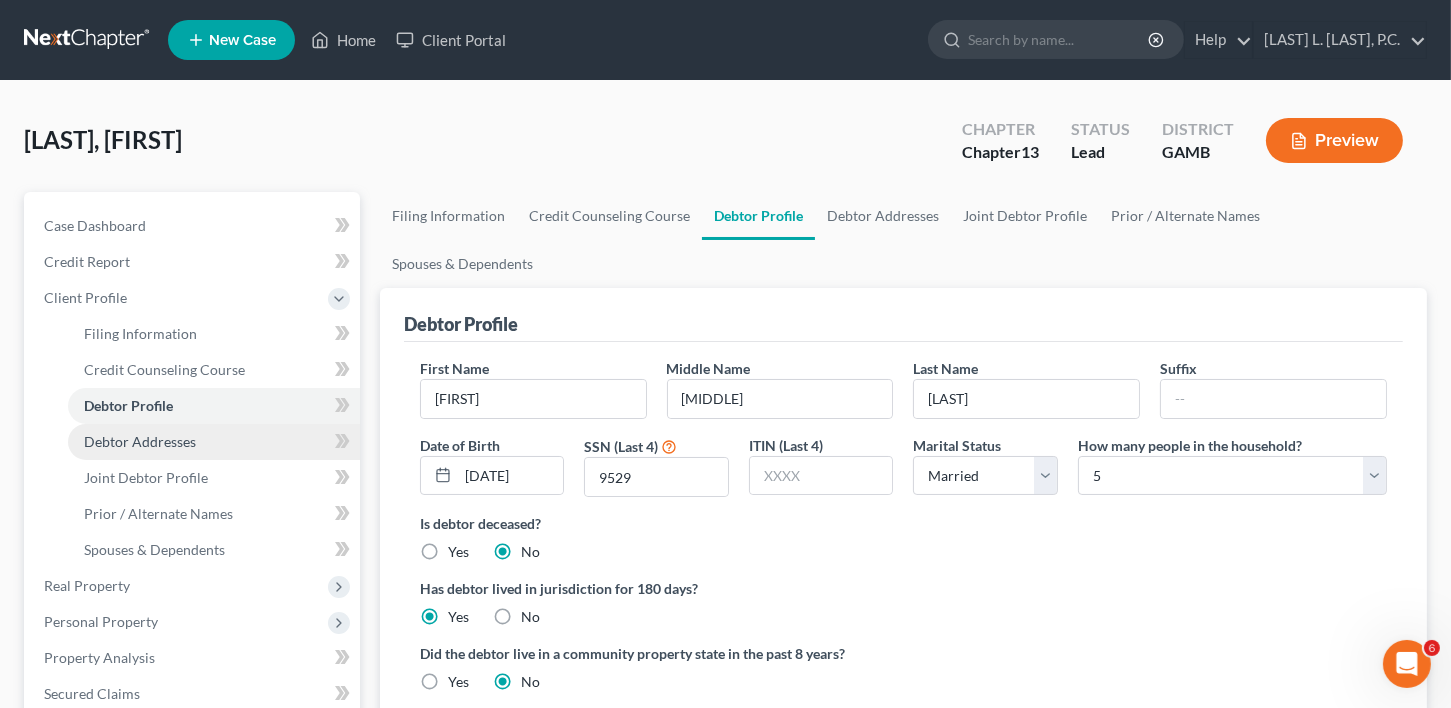 click on "Debtor Addresses" at bounding box center [214, 442] 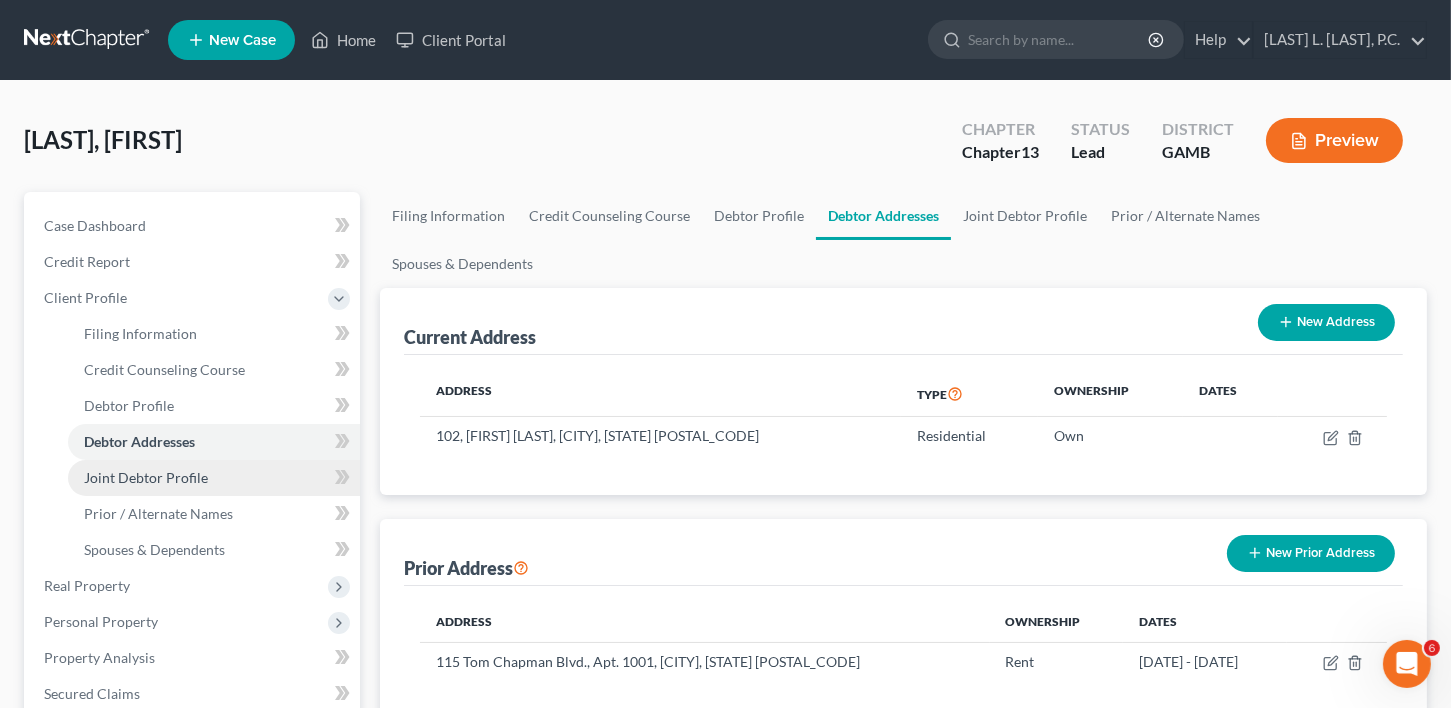 click on "Joint Debtor Profile" at bounding box center [214, 478] 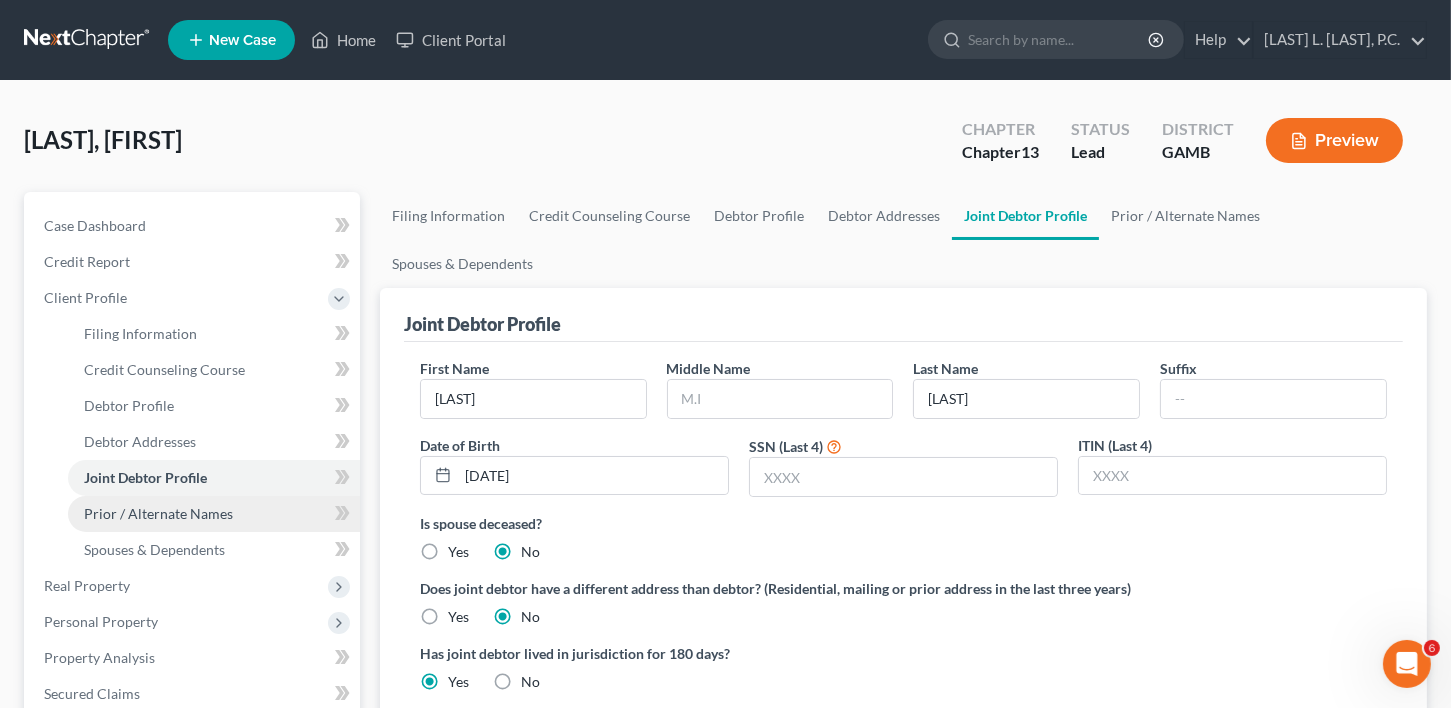 click on "Prior / Alternate Names" at bounding box center (158, 513) 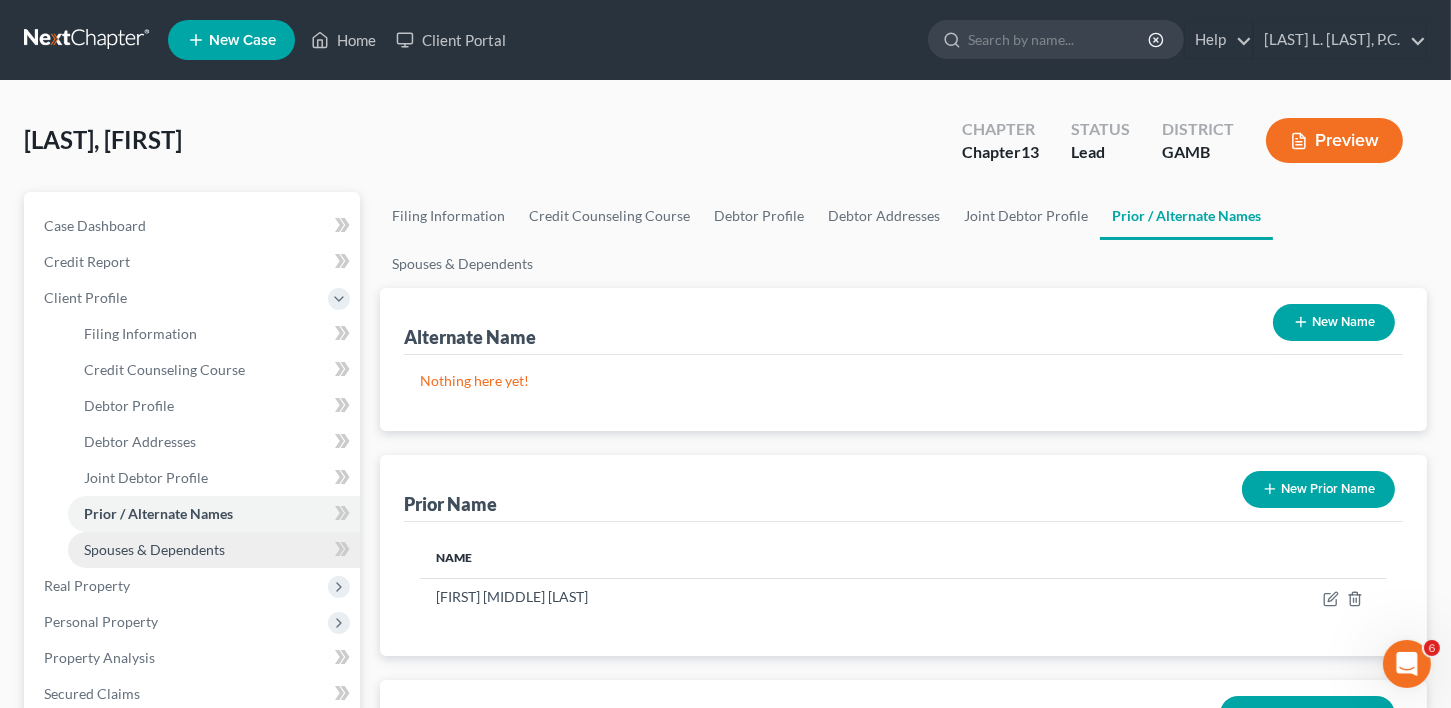 click on "Spouses & Dependents" at bounding box center (154, 549) 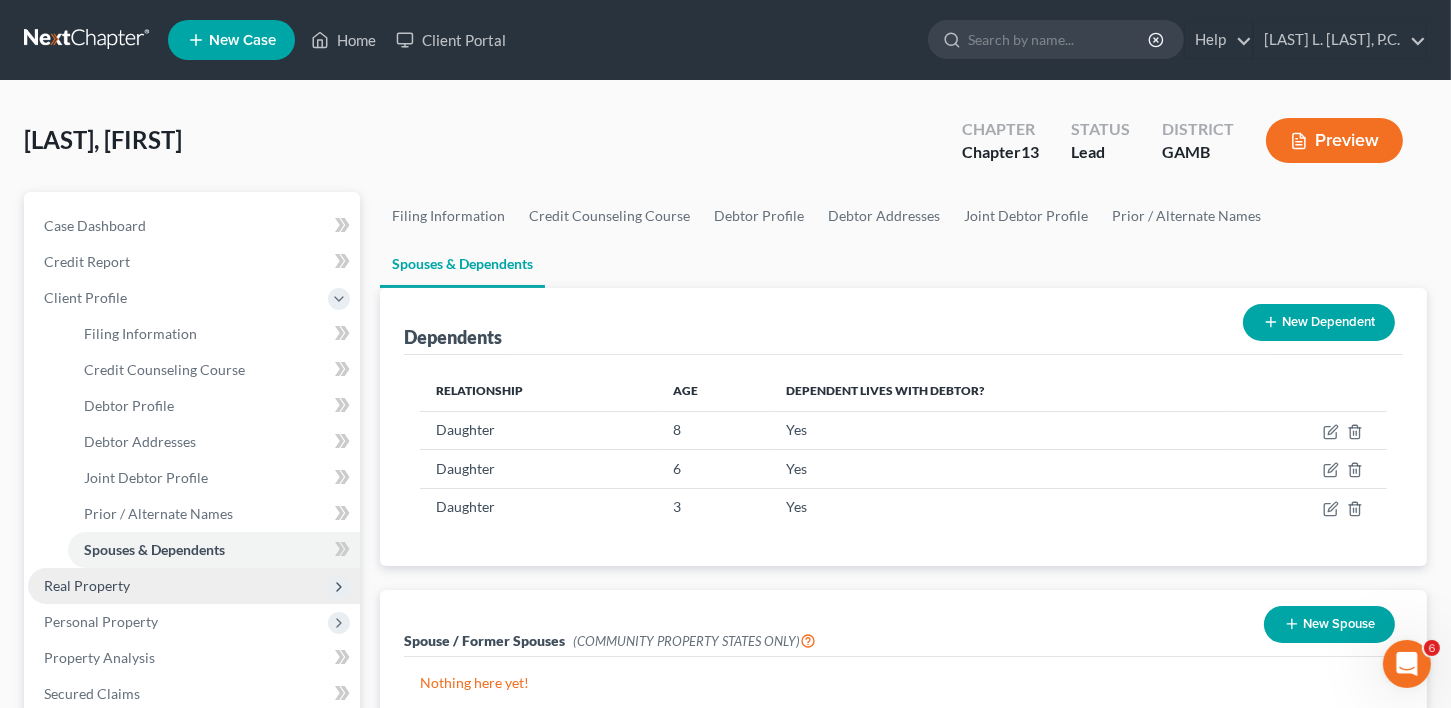 click on "Real Property" at bounding box center (87, 585) 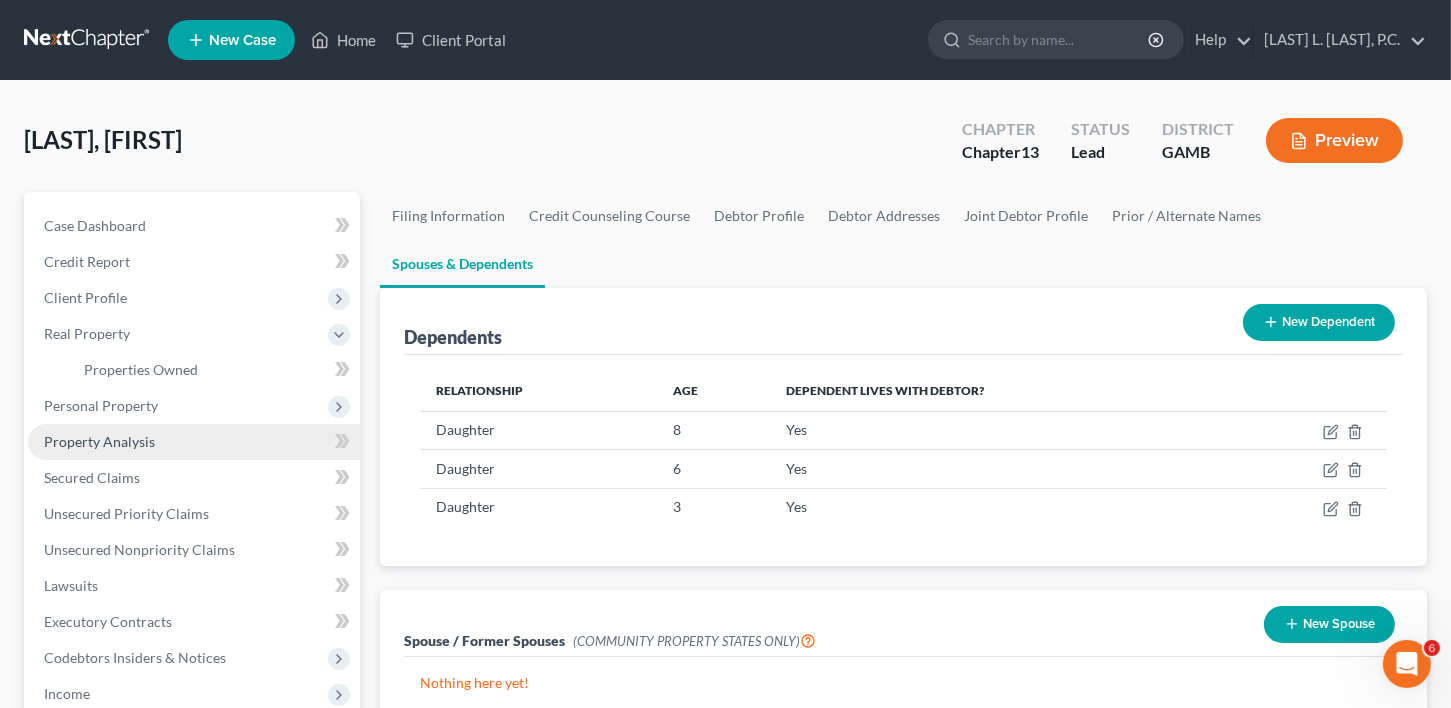 click on "Property Analysis" at bounding box center (99, 441) 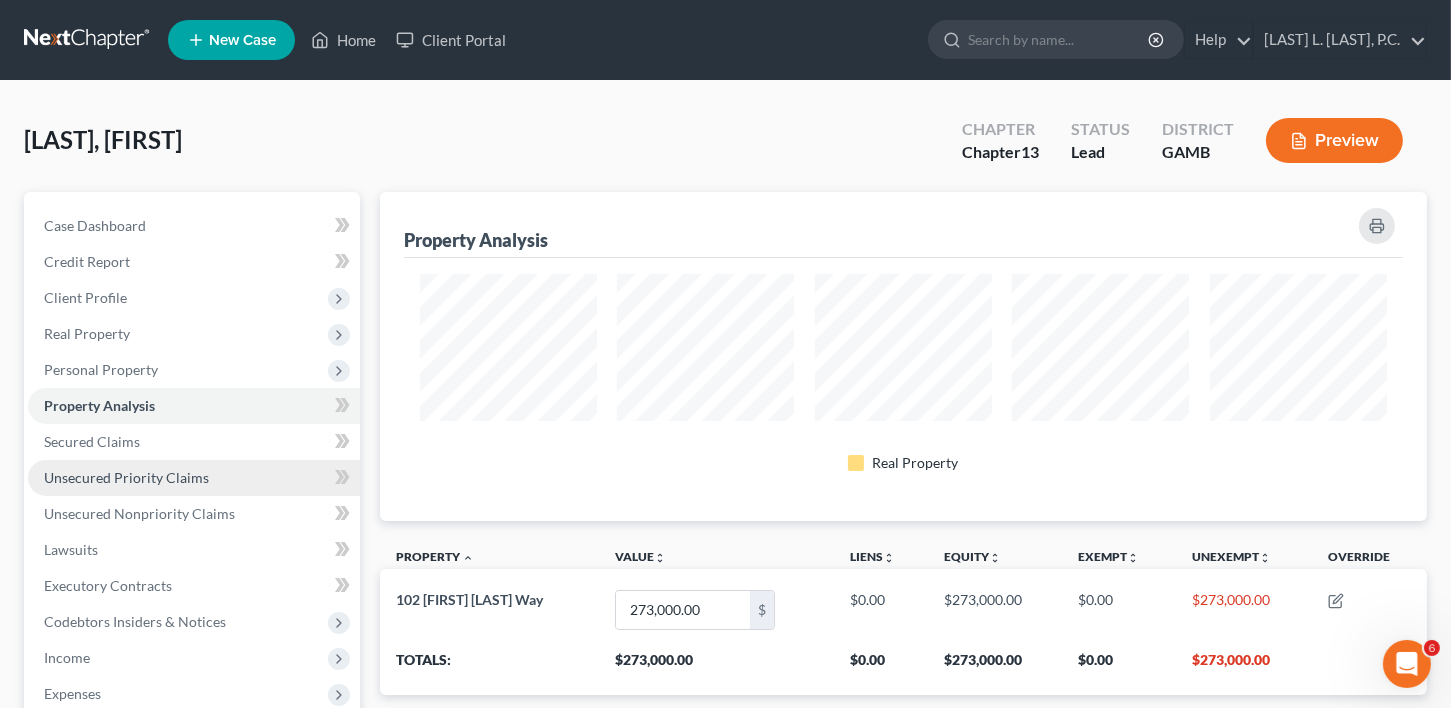 scroll, scrollTop: 999671, scrollLeft: 998952, axis: both 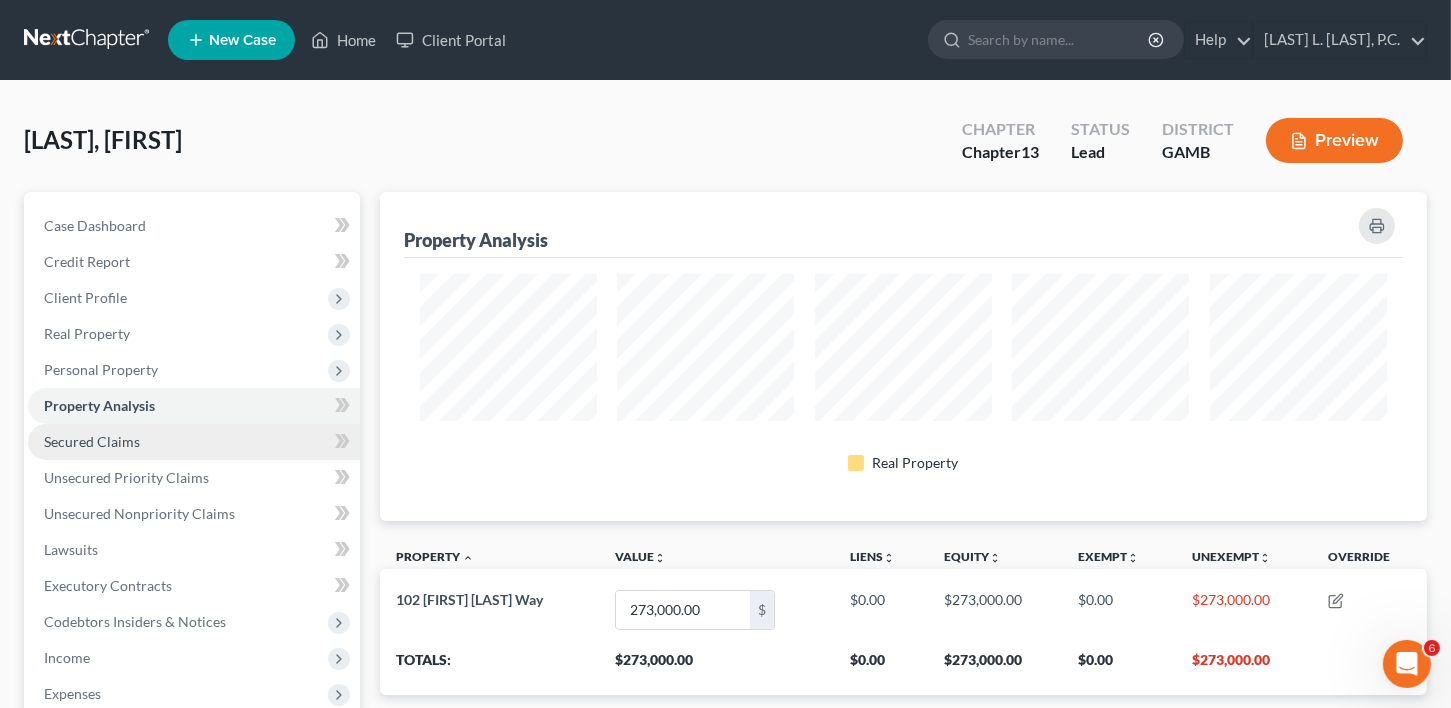 click on "Secured Claims" at bounding box center [92, 441] 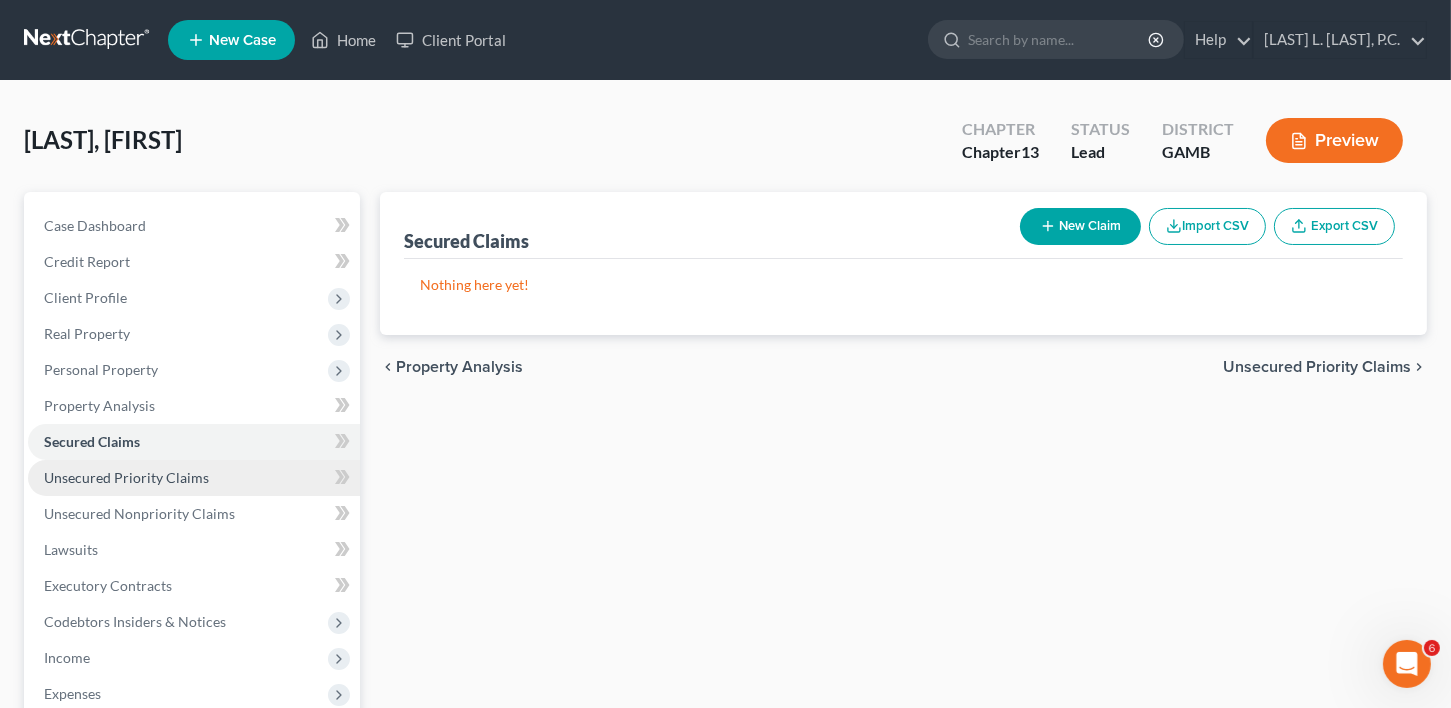 click on "Unsecured Priority Claims" at bounding box center (126, 477) 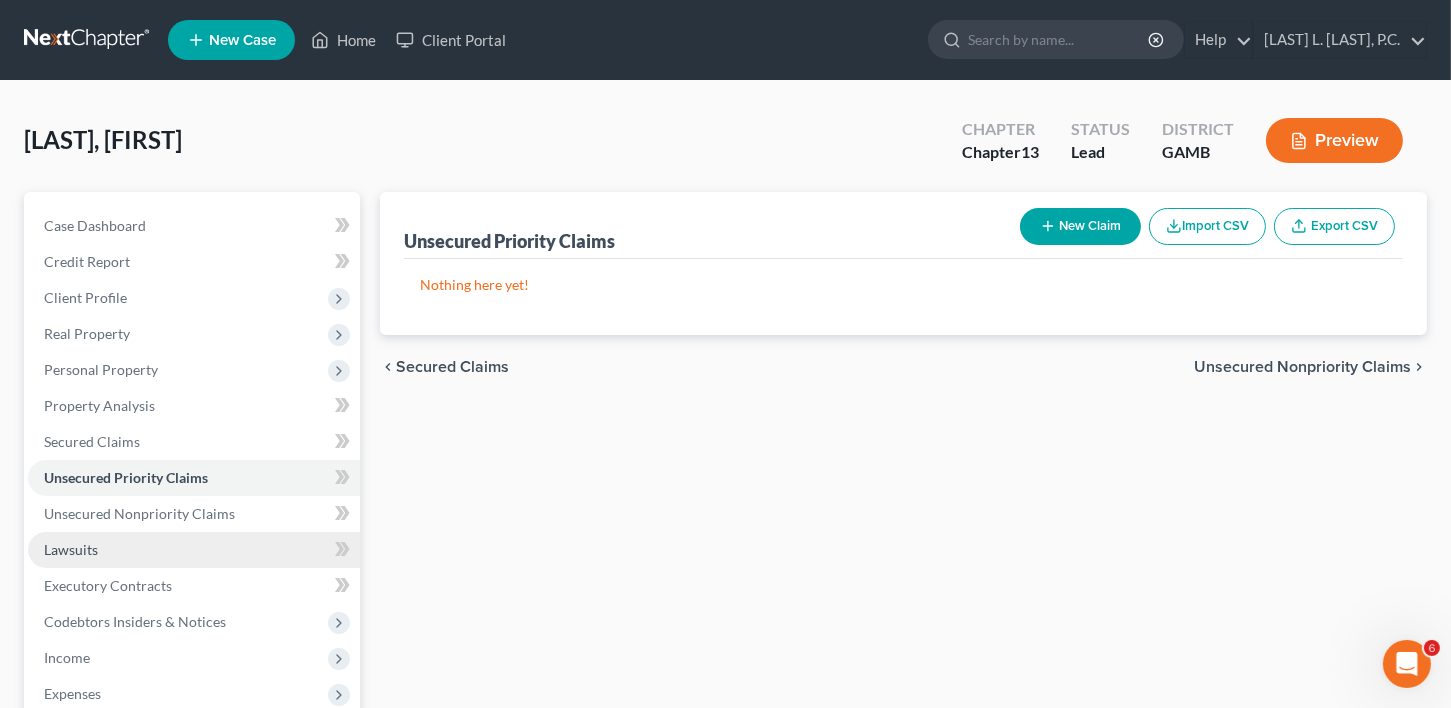 click on "Lawsuits" at bounding box center [71, 549] 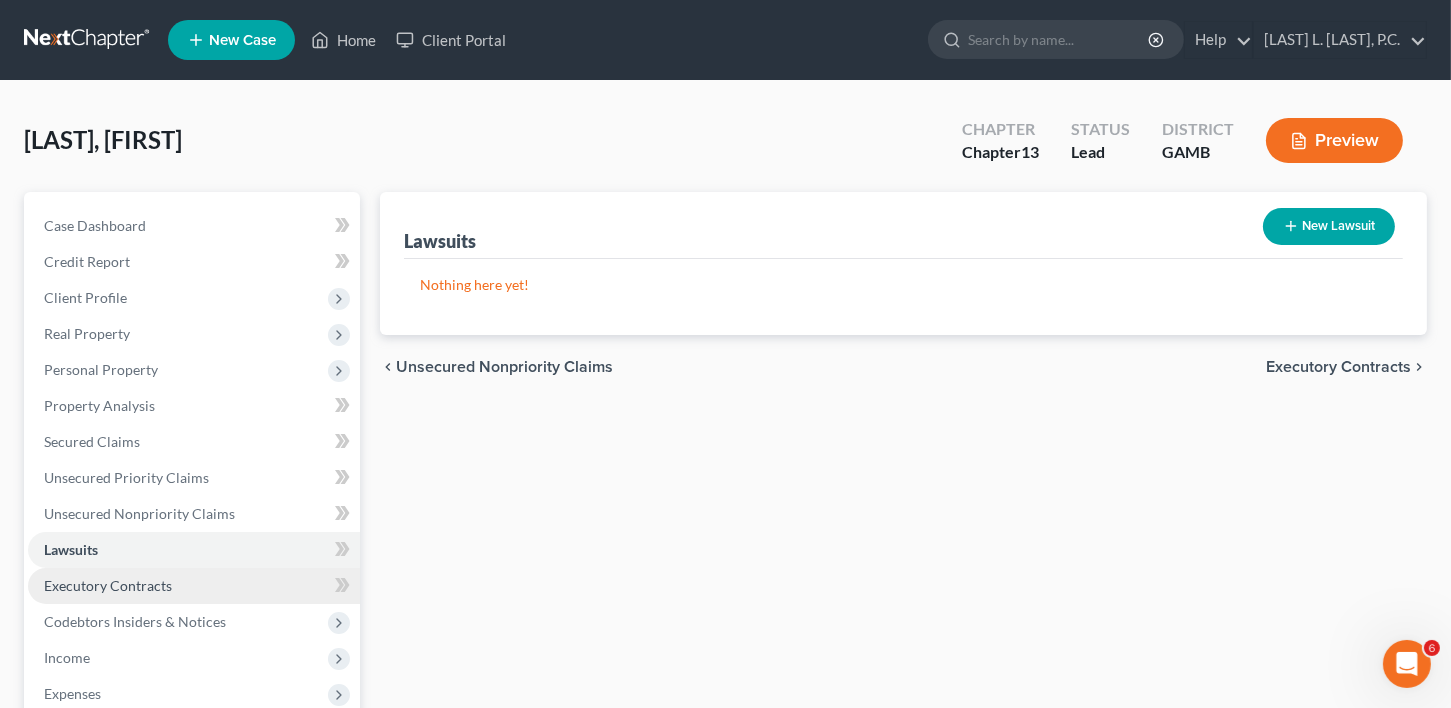 click on "Executory Contracts" at bounding box center [108, 585] 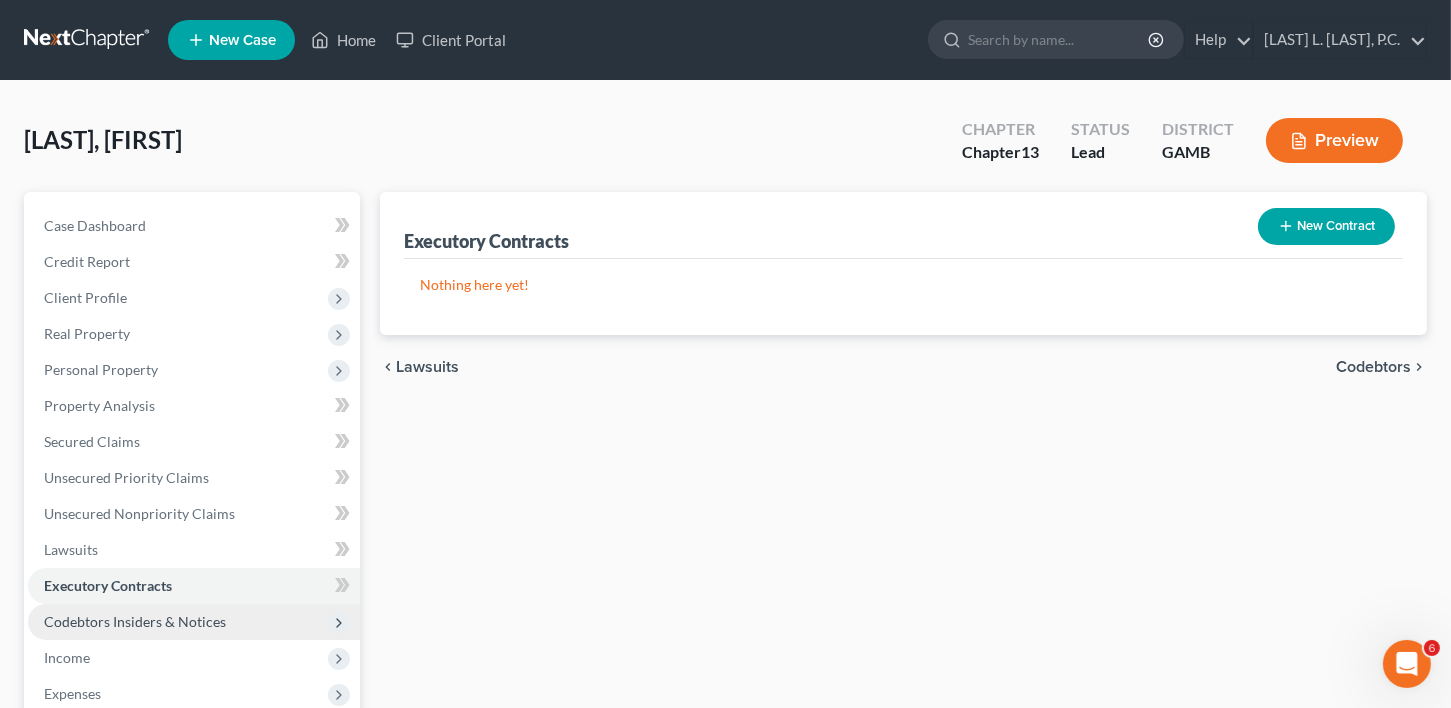 click on "Codebtors Insiders & Notices" at bounding box center [135, 621] 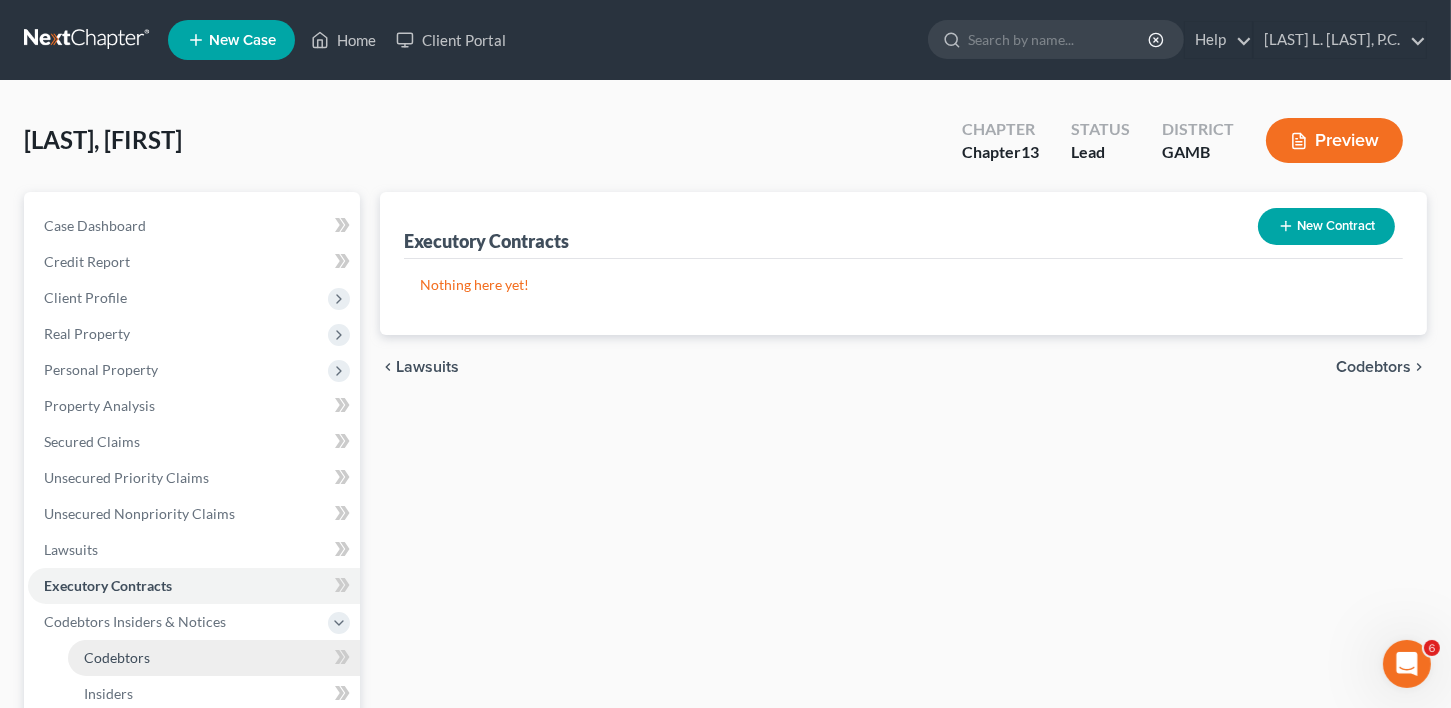click on "Codebtors" at bounding box center (117, 657) 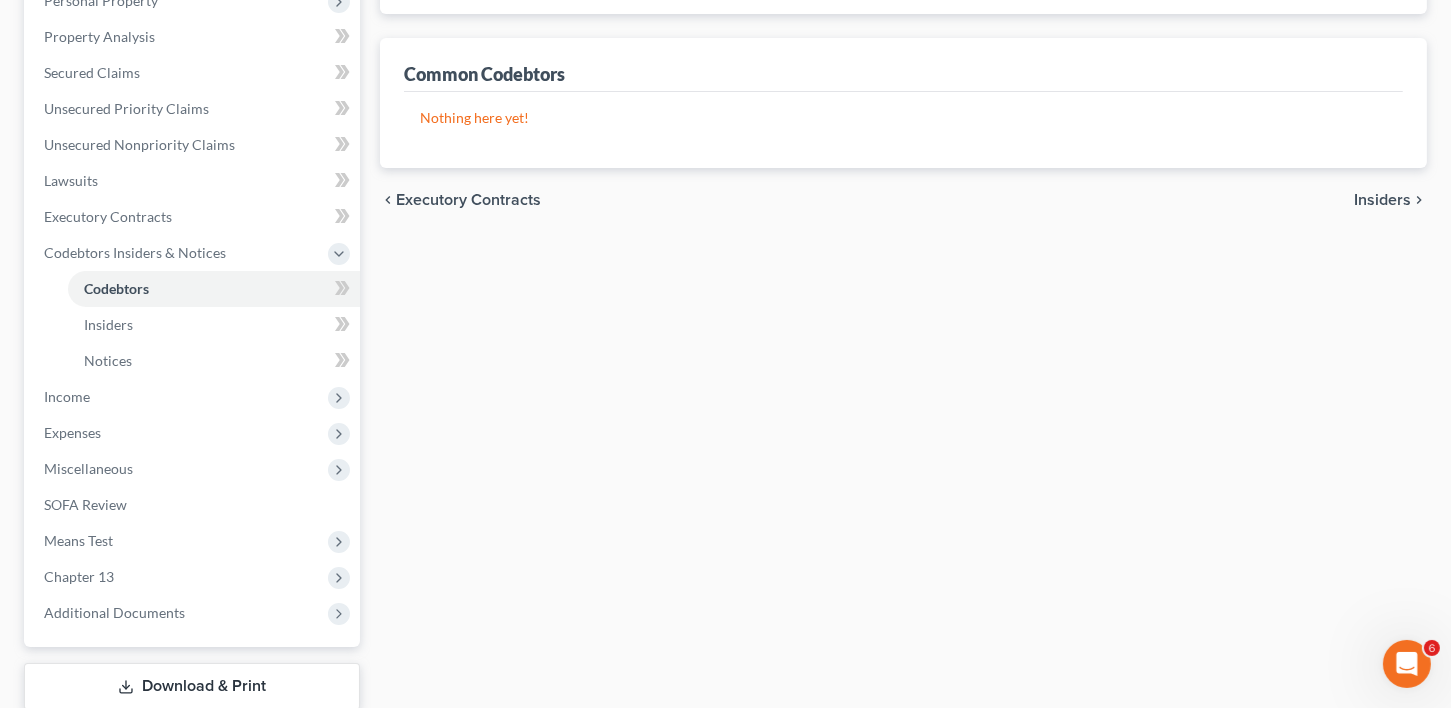 scroll, scrollTop: 372, scrollLeft: 0, axis: vertical 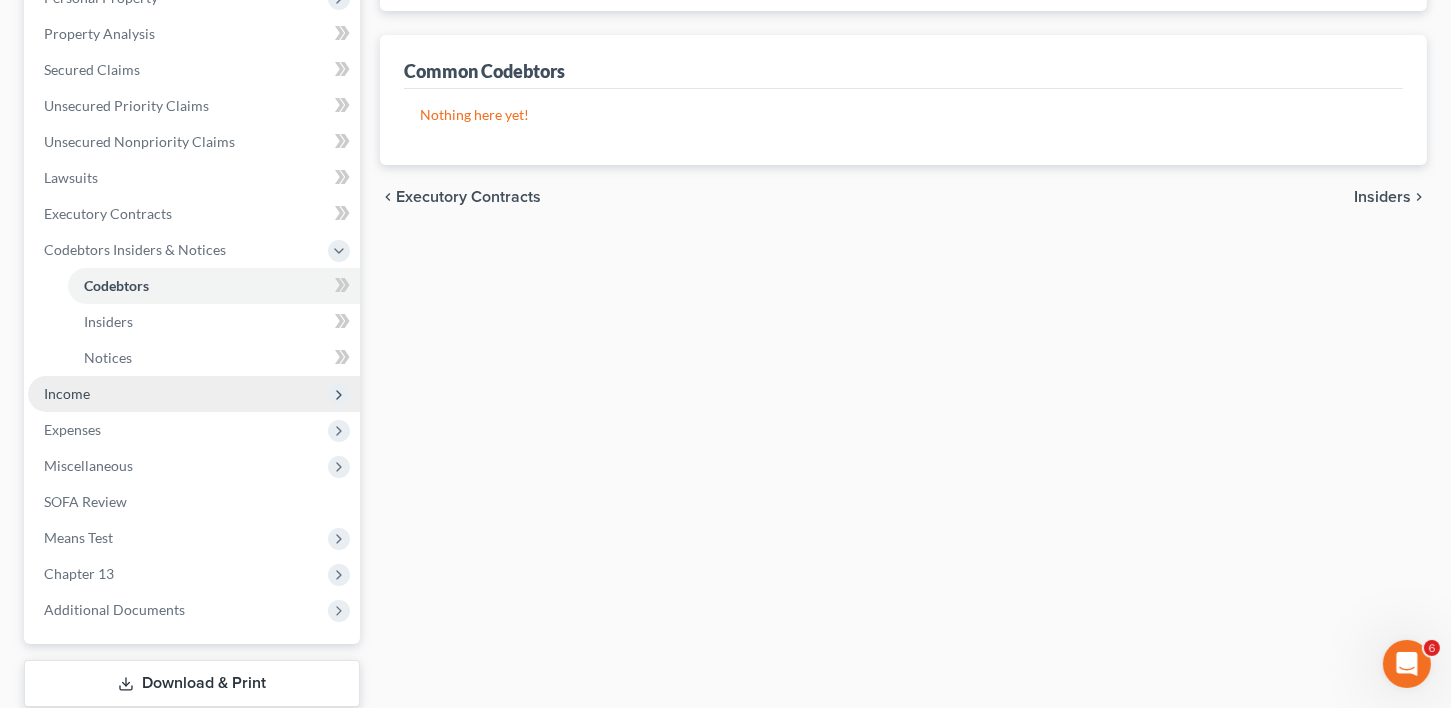 click on "Income" at bounding box center (194, 394) 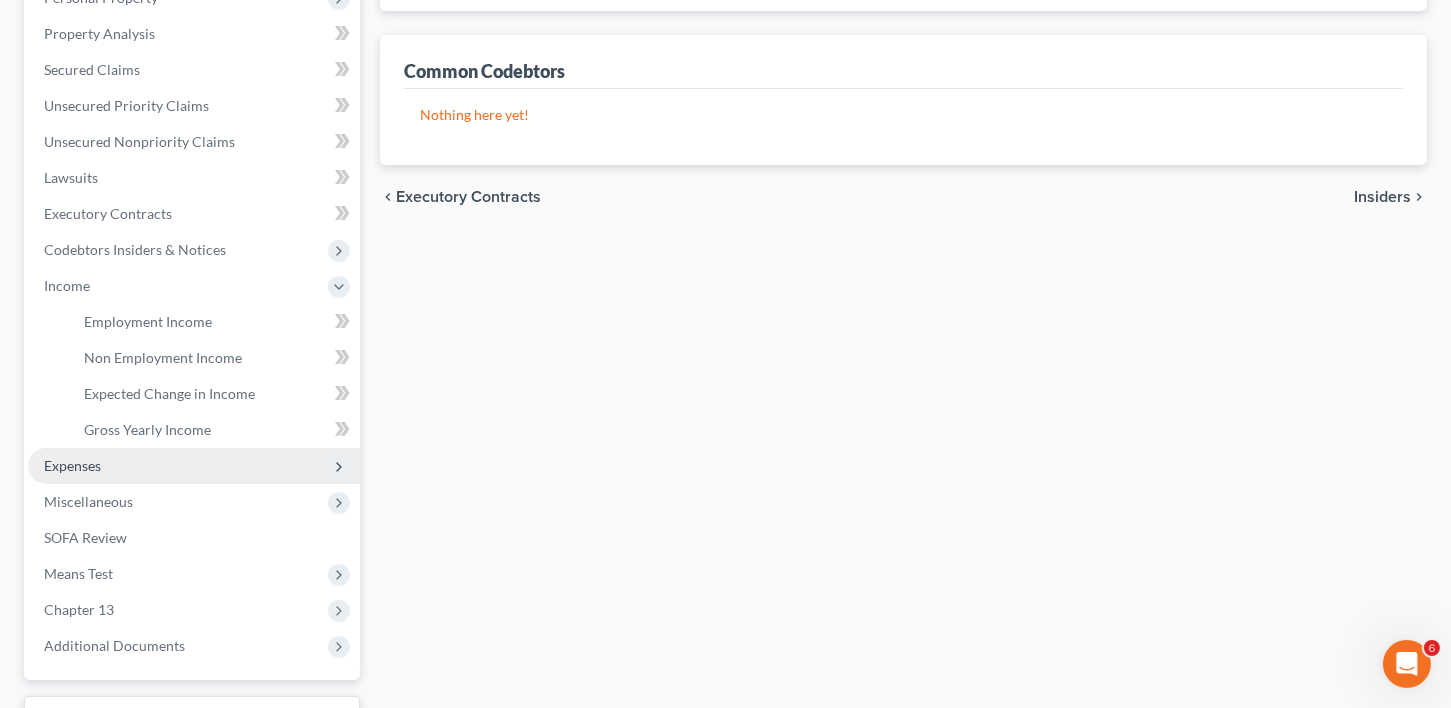 click on "Expenses" at bounding box center (72, 465) 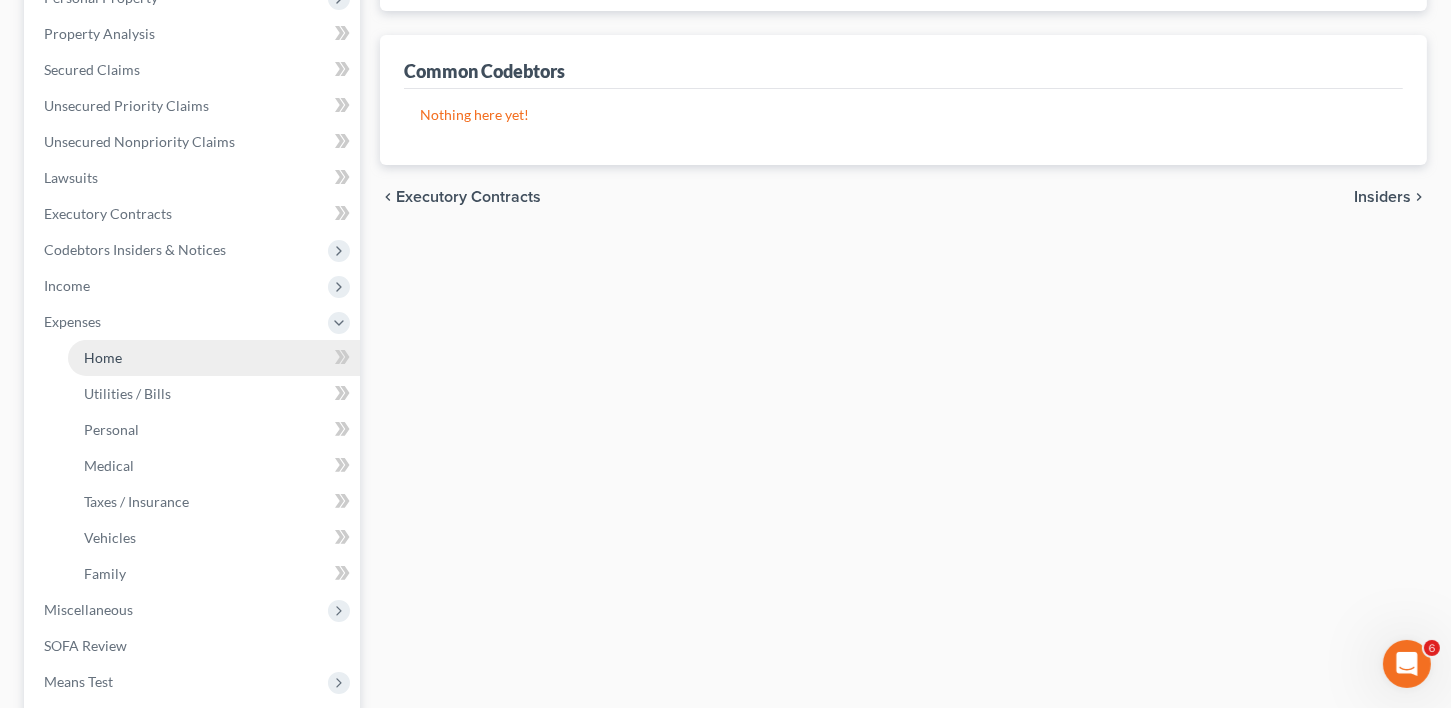 click on "Home" at bounding box center (214, 358) 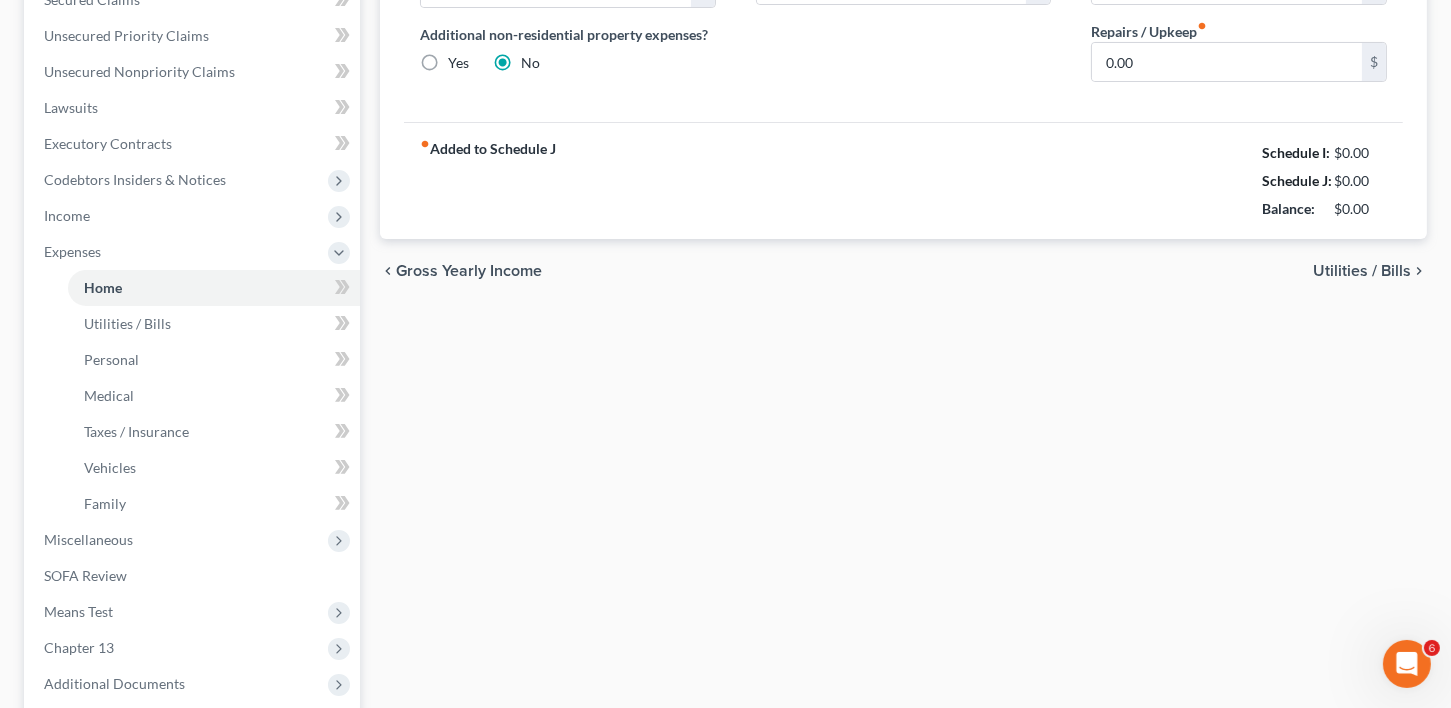 scroll, scrollTop: 467, scrollLeft: 0, axis: vertical 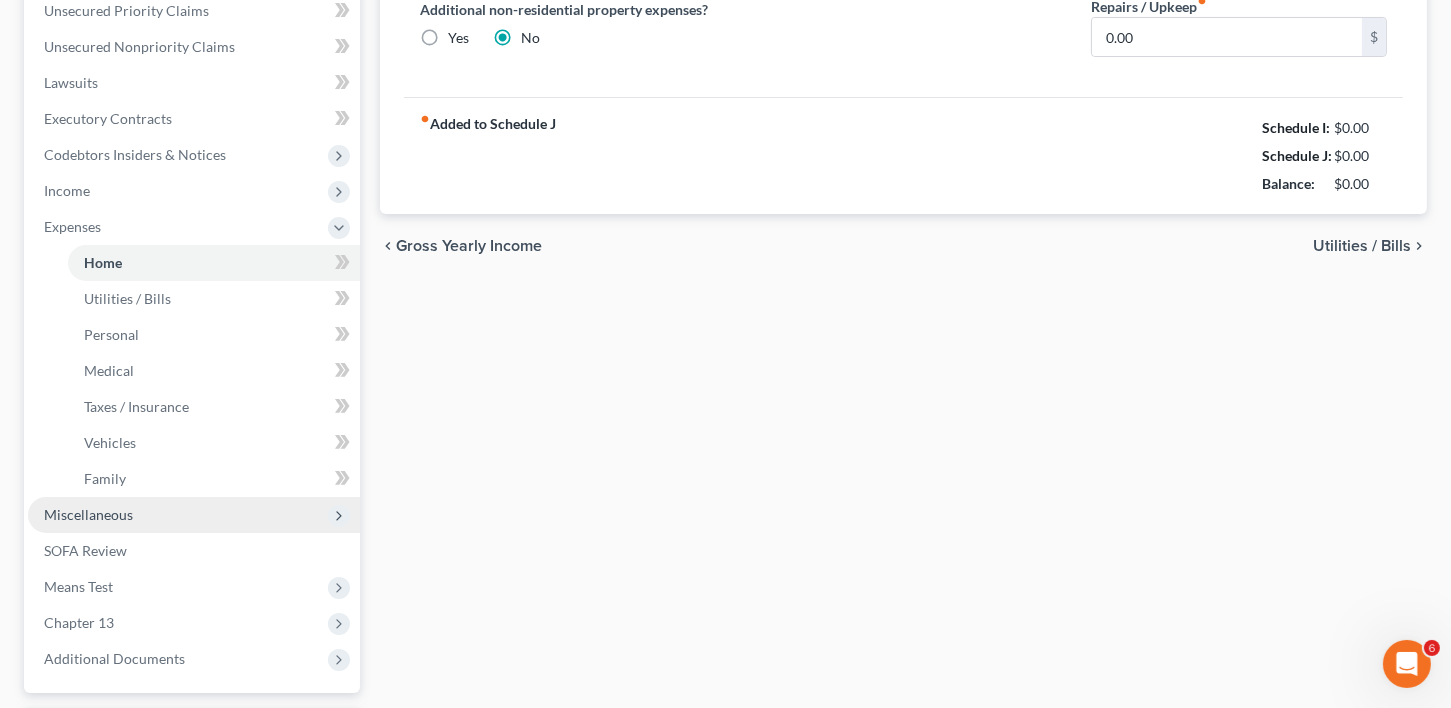 click on "Miscellaneous" at bounding box center (88, 514) 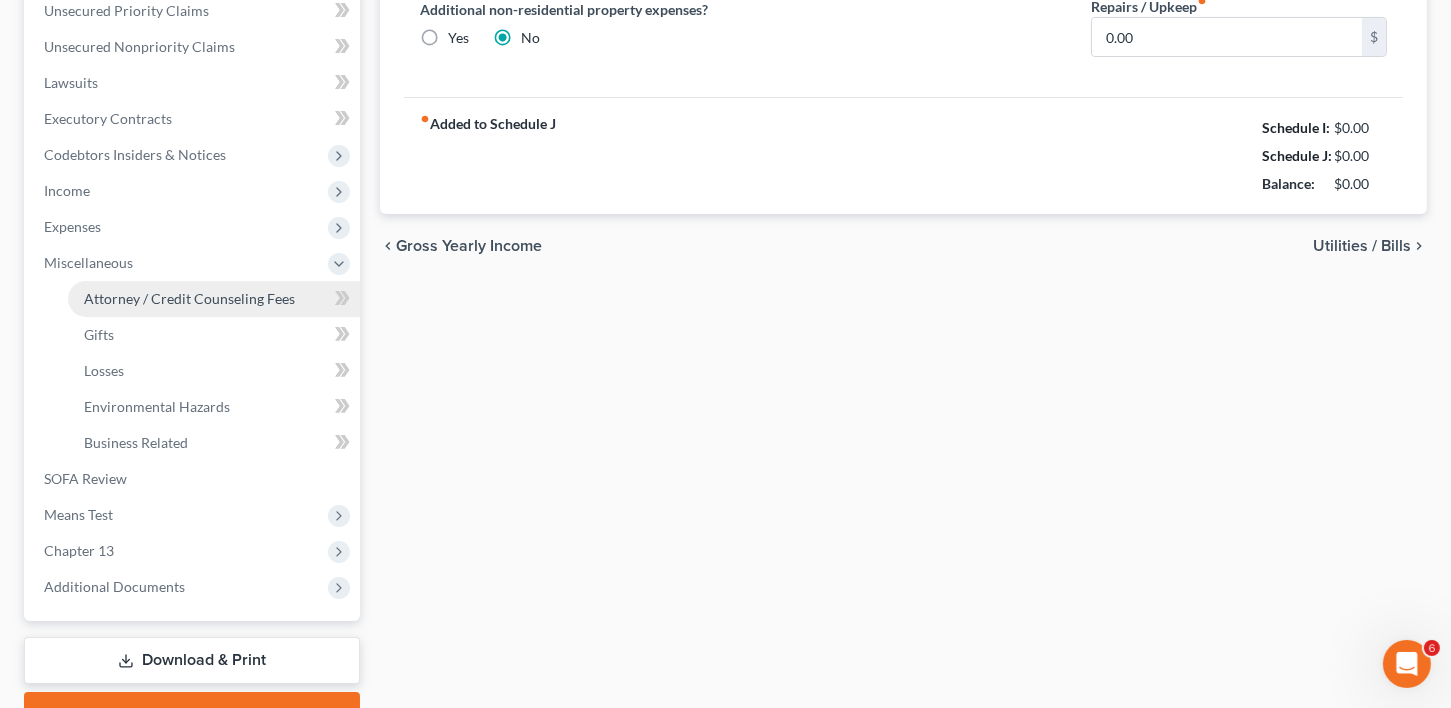 click on "Attorney / Credit Counseling Fees" at bounding box center (189, 298) 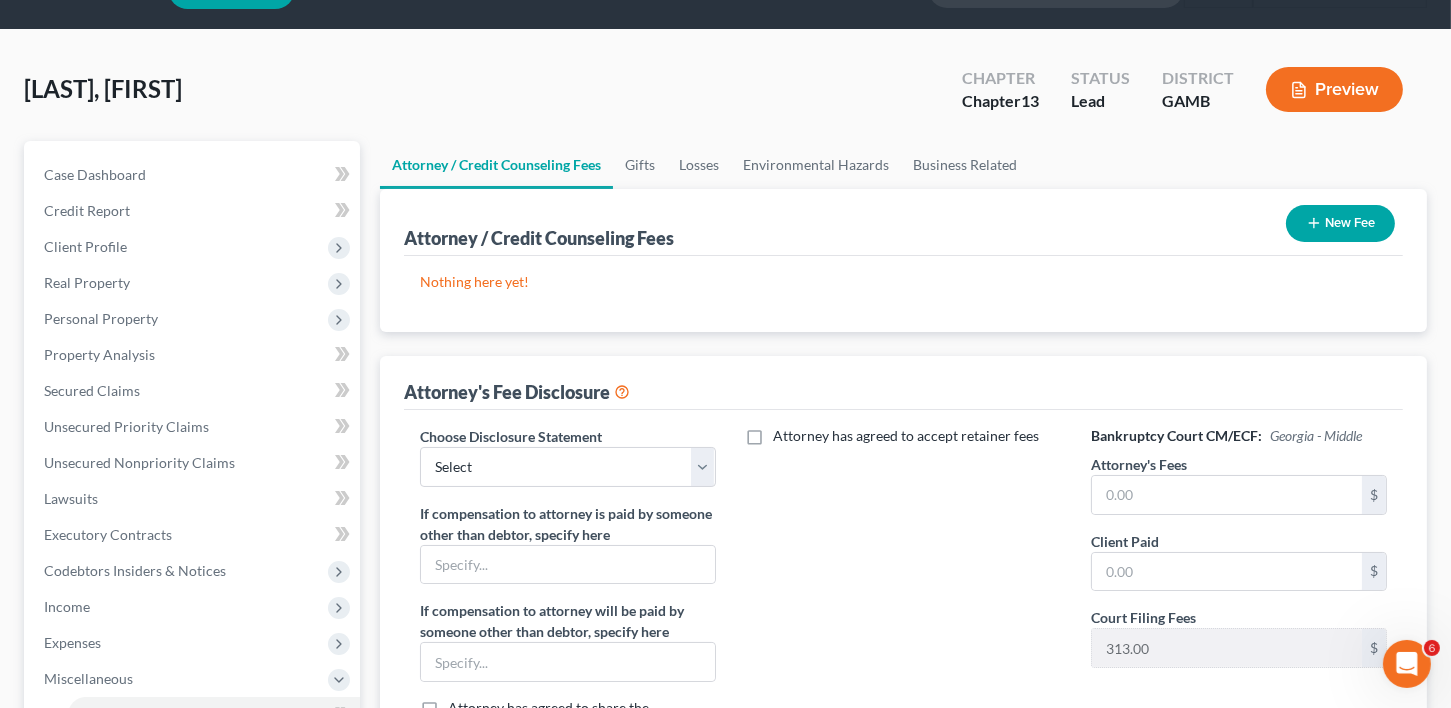 scroll, scrollTop: 0, scrollLeft: 0, axis: both 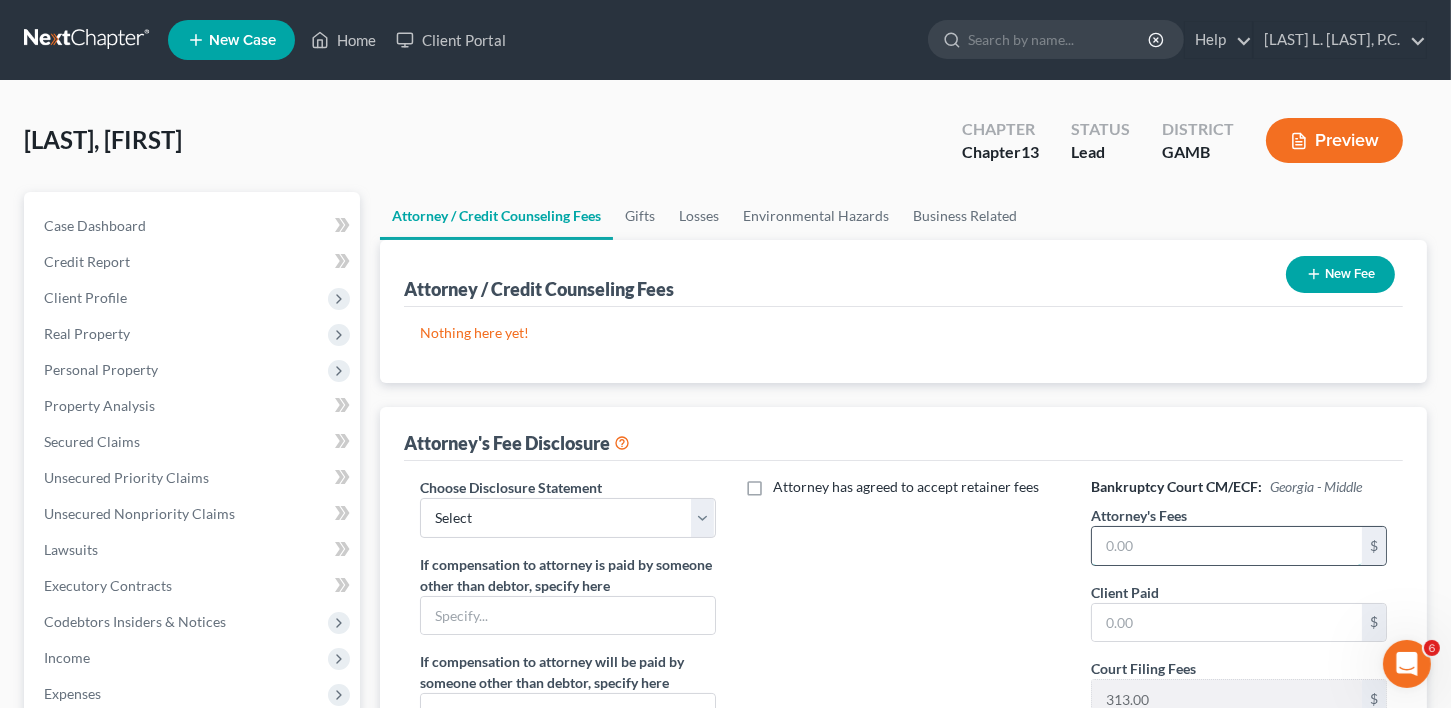 click at bounding box center (1227, 546) 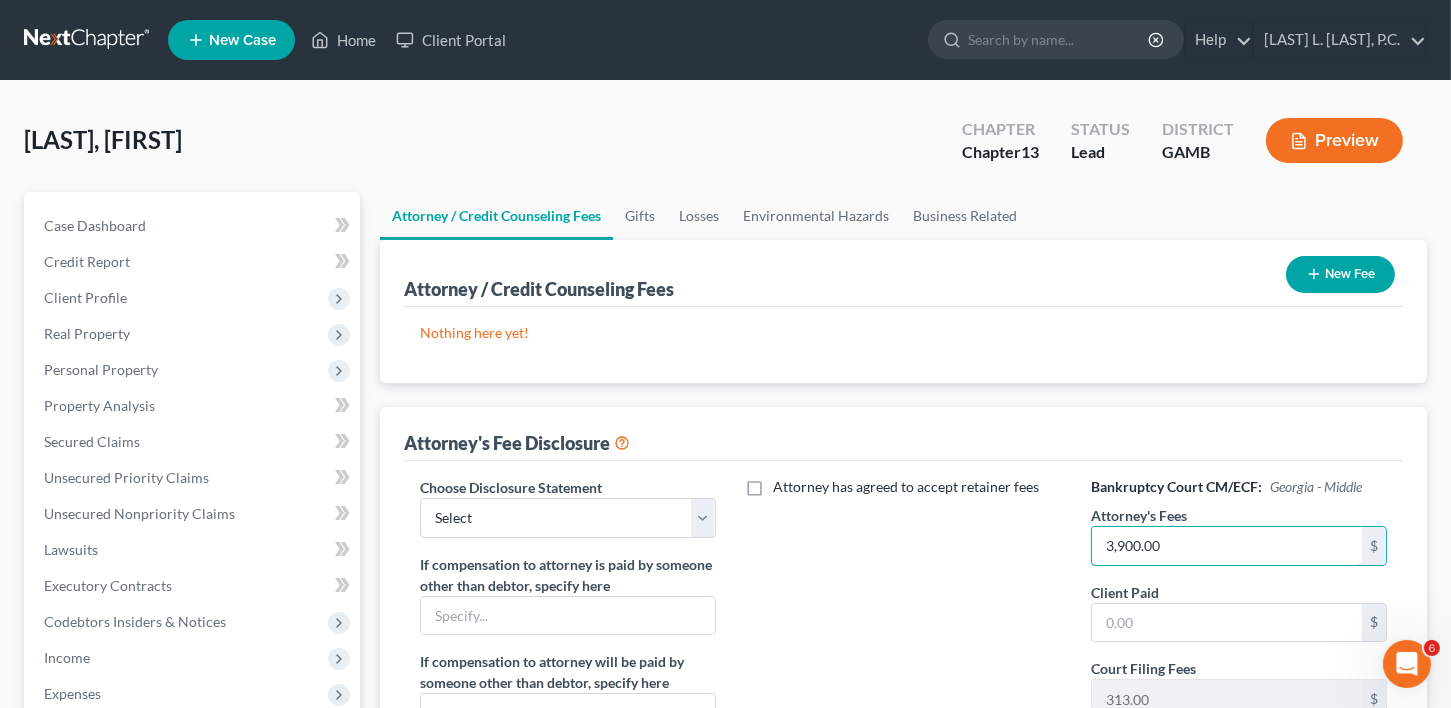 type on "3,900.00" 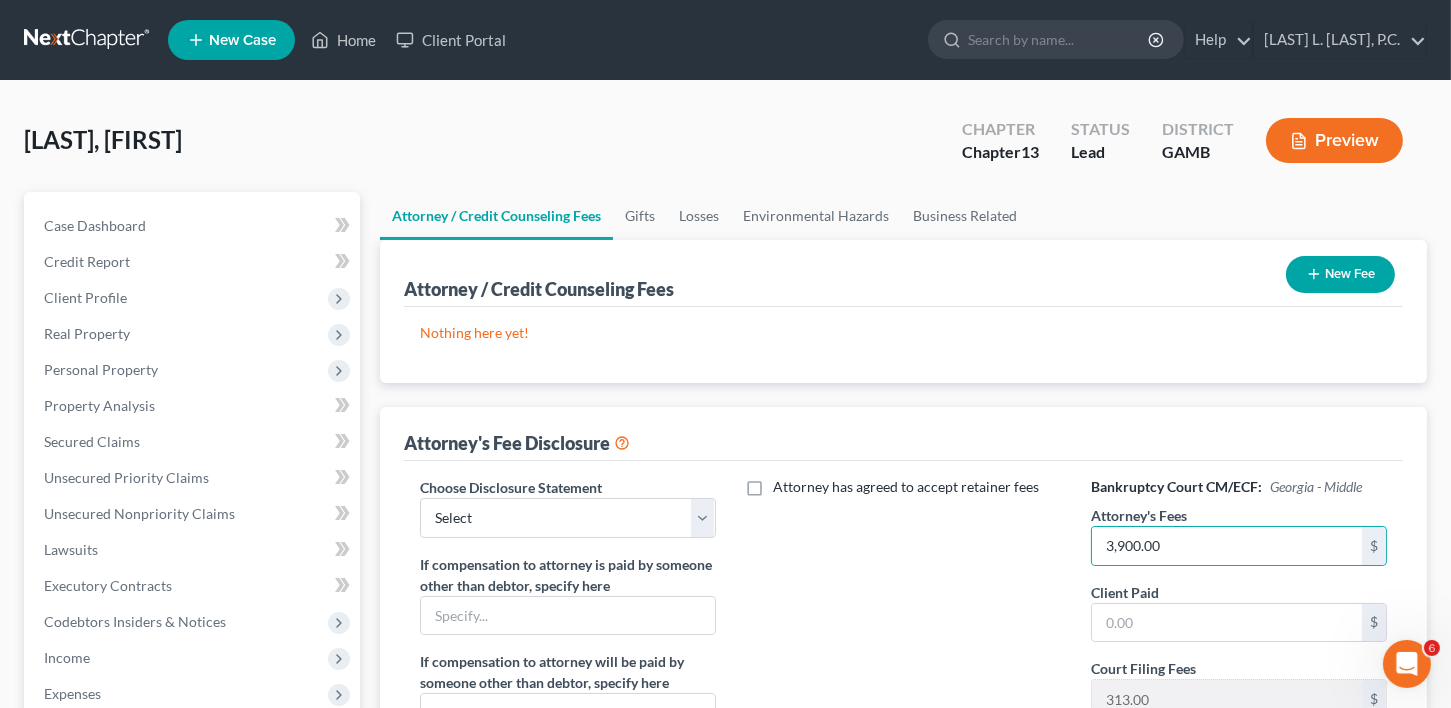 click on "New Fee" at bounding box center [1340, 274] 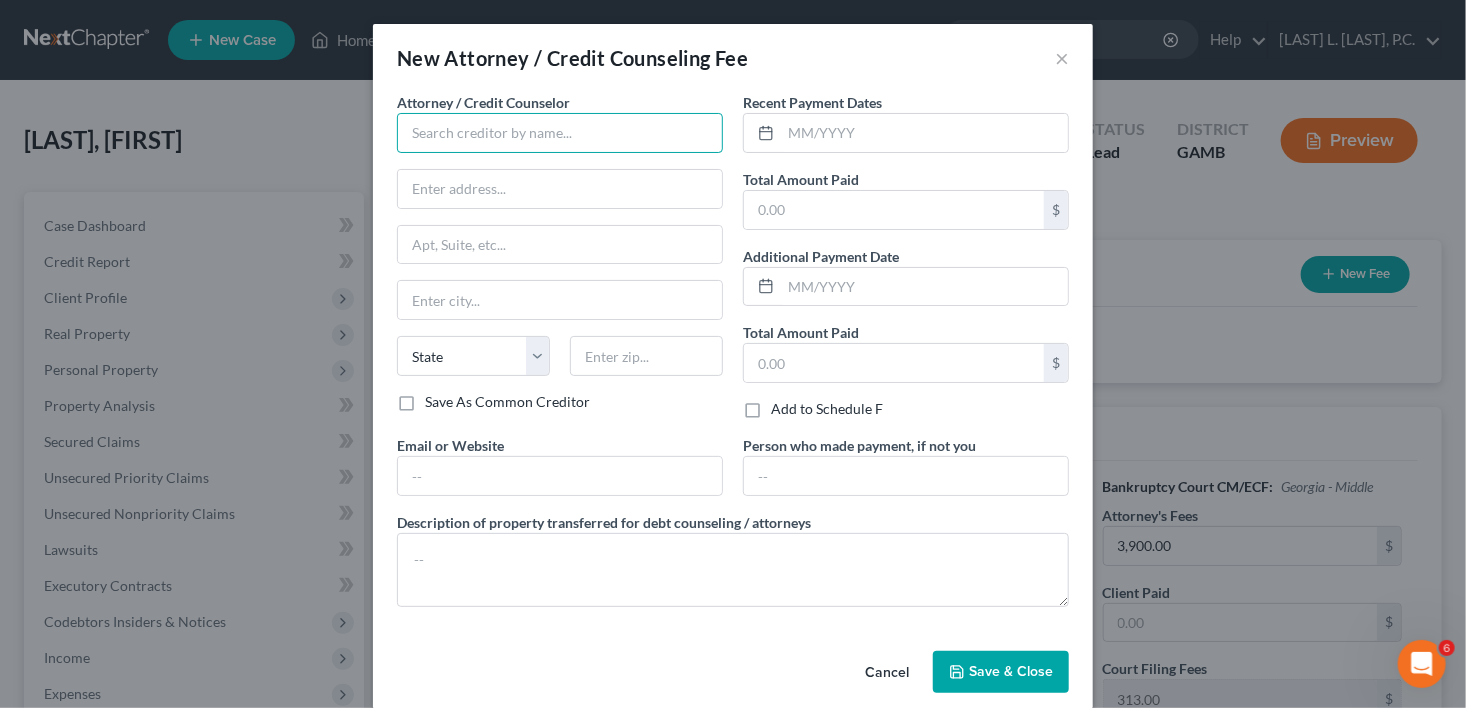 click at bounding box center [560, 133] 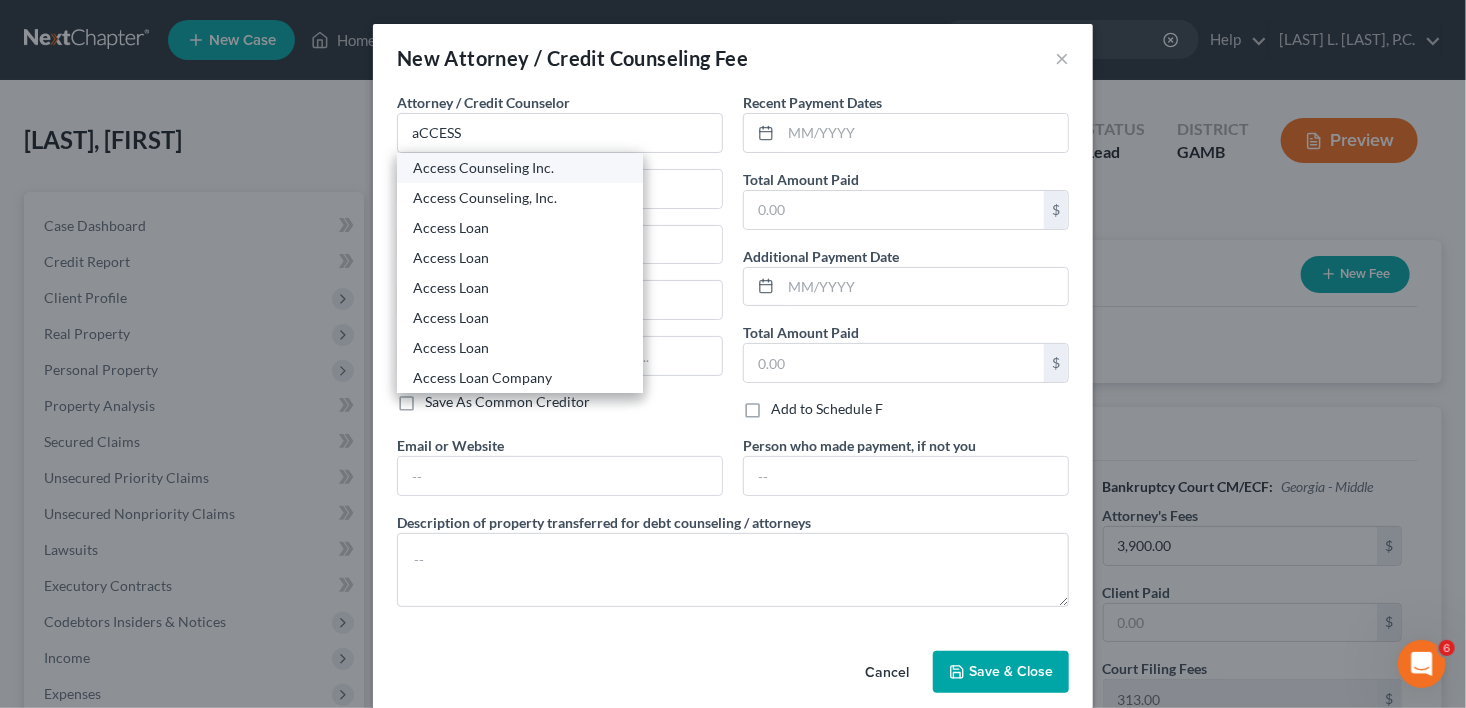 click on "Access Counseling Inc." at bounding box center (520, 168) 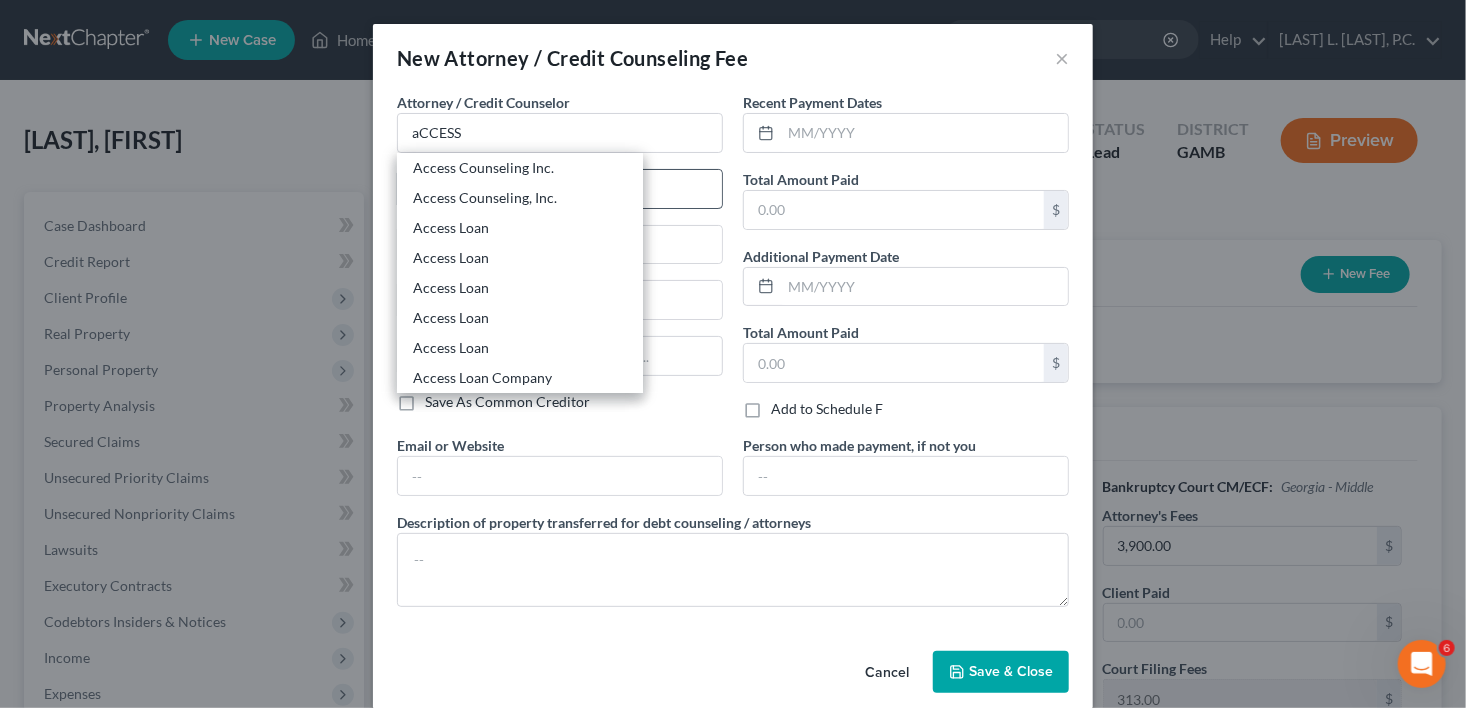 type on "Access Counseling Inc." 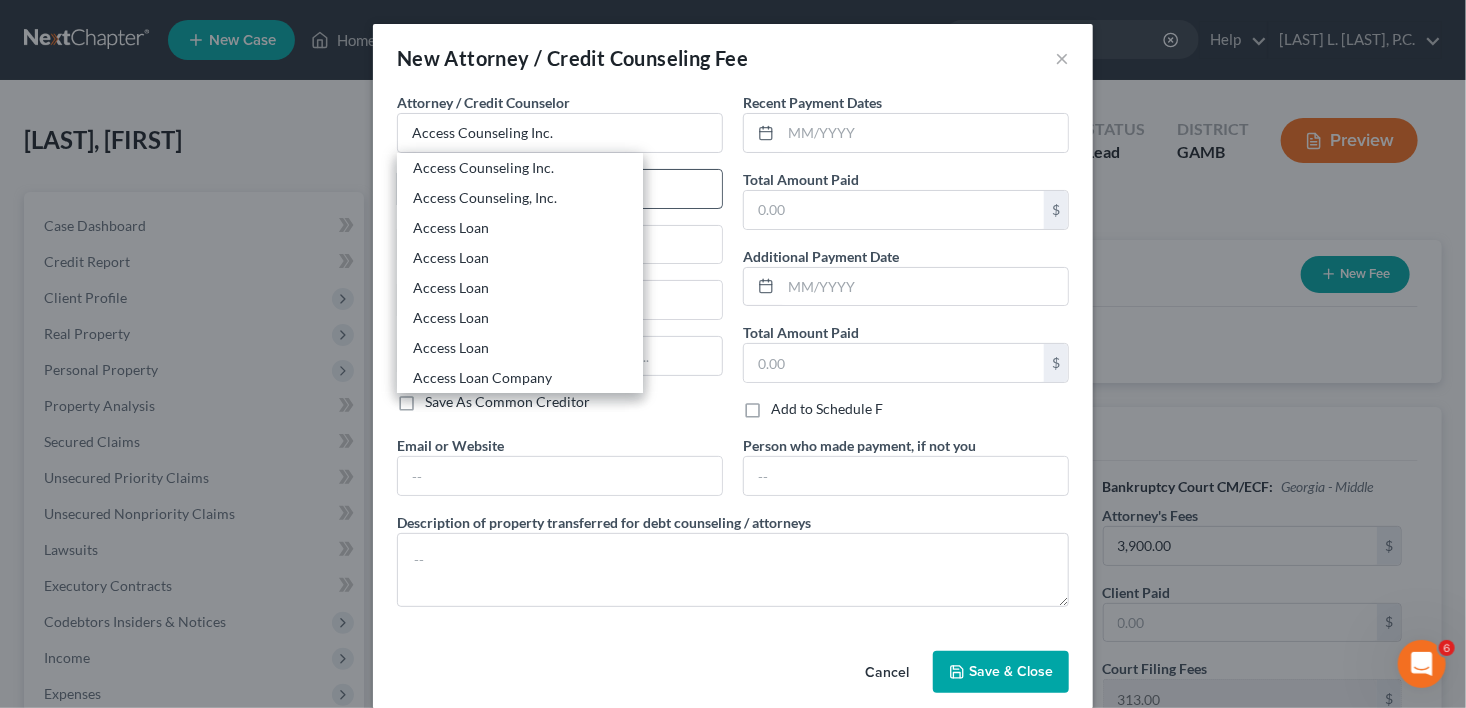 select on "4" 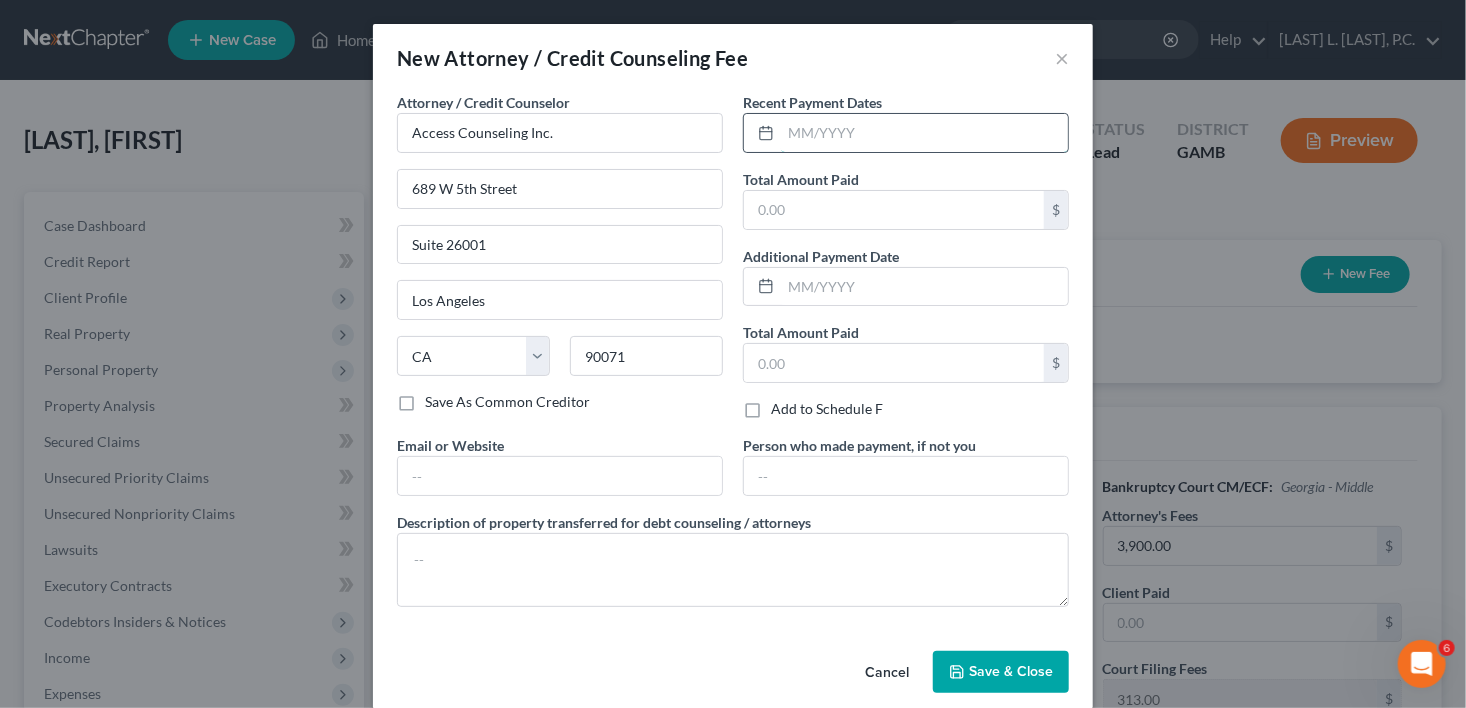 click at bounding box center (924, 133) 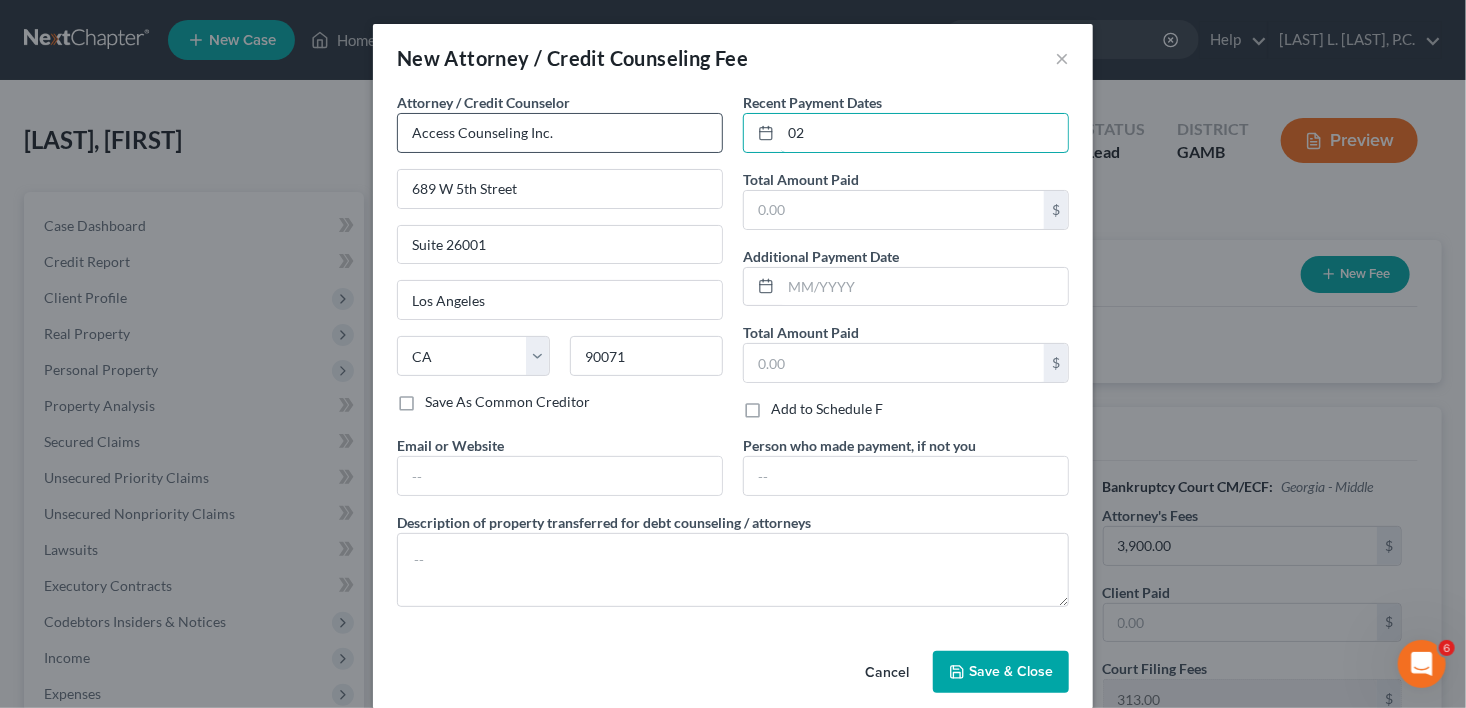 type on "0" 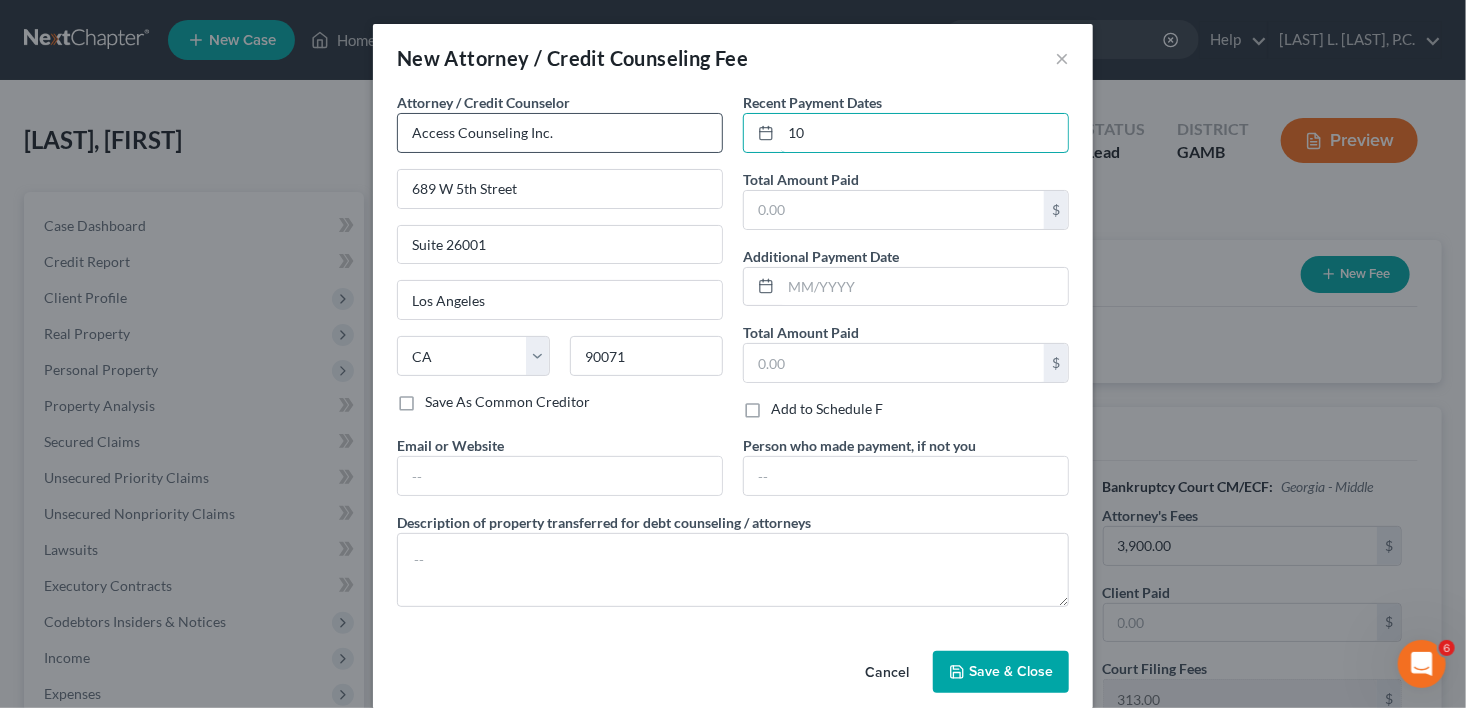 type on "1" 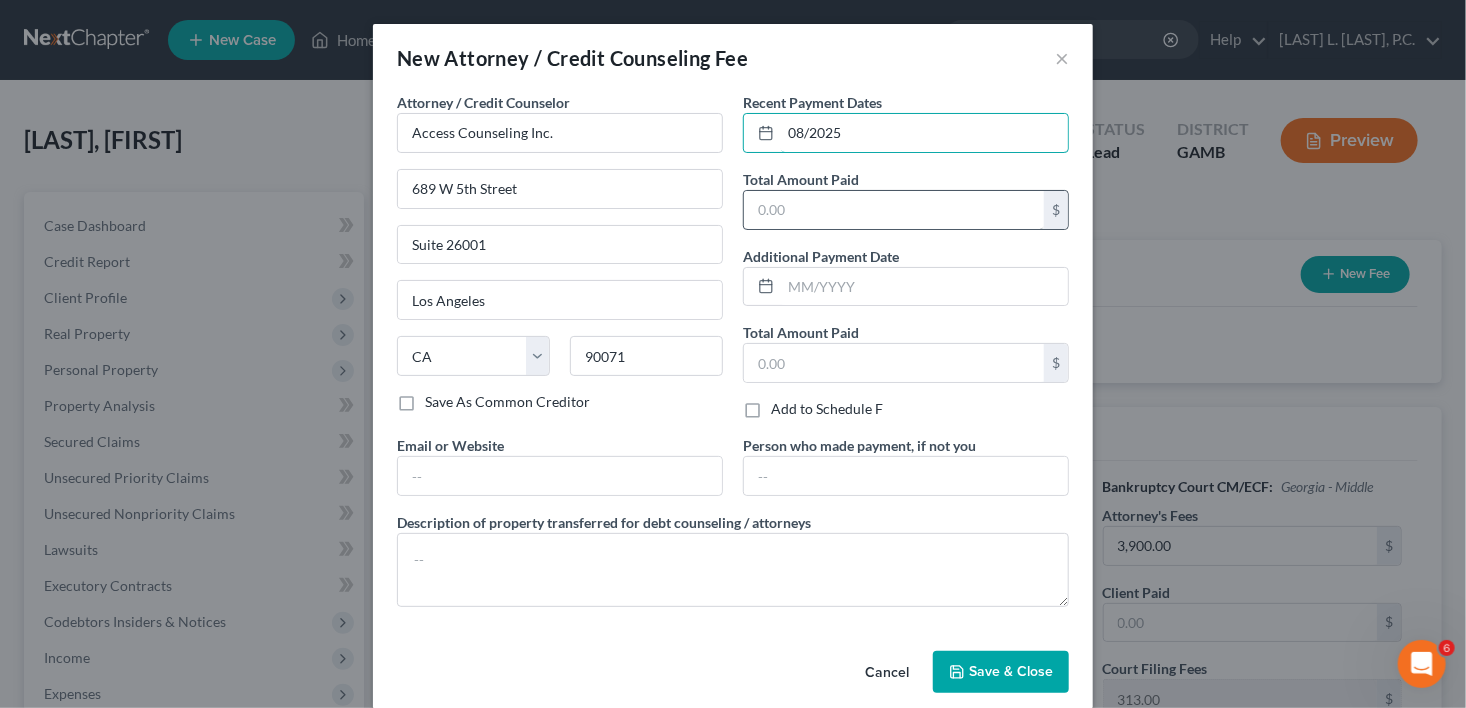 type on "08/2025" 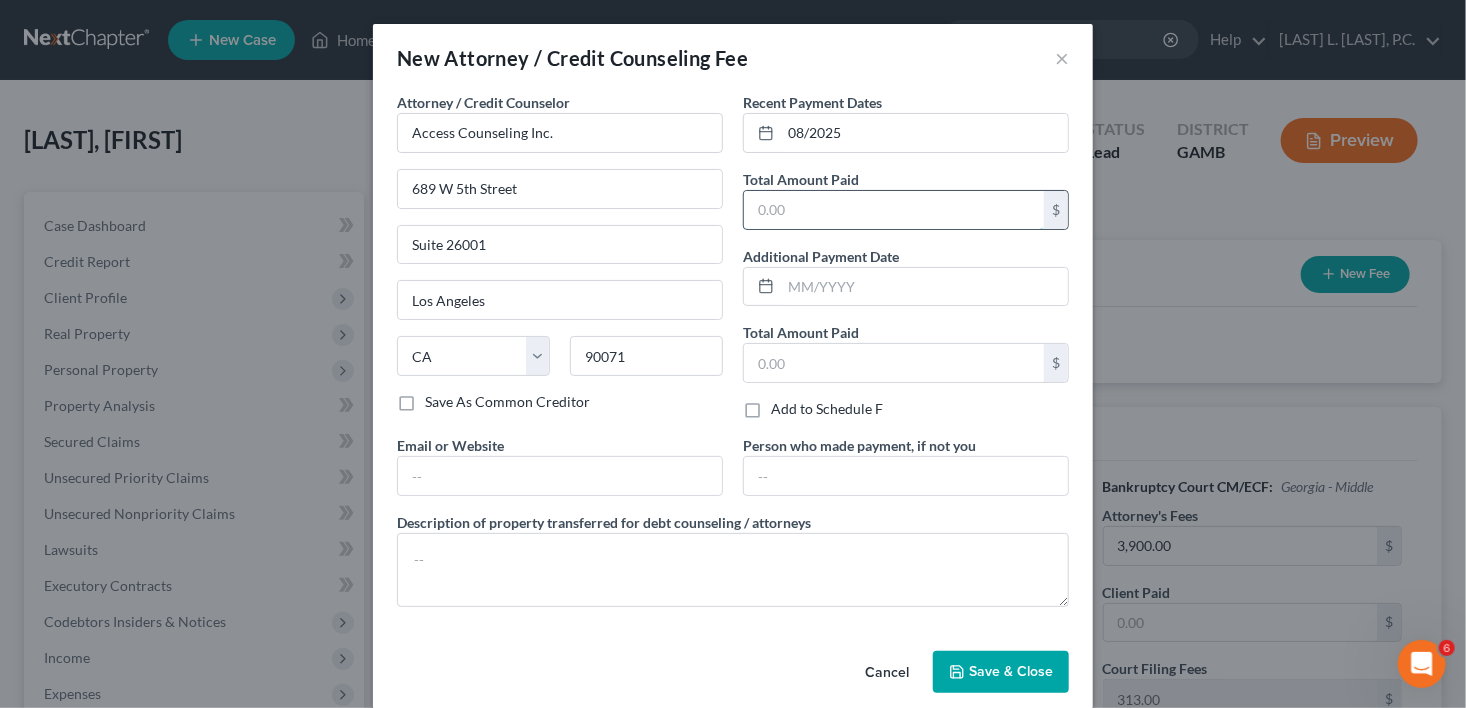 click at bounding box center [894, 210] 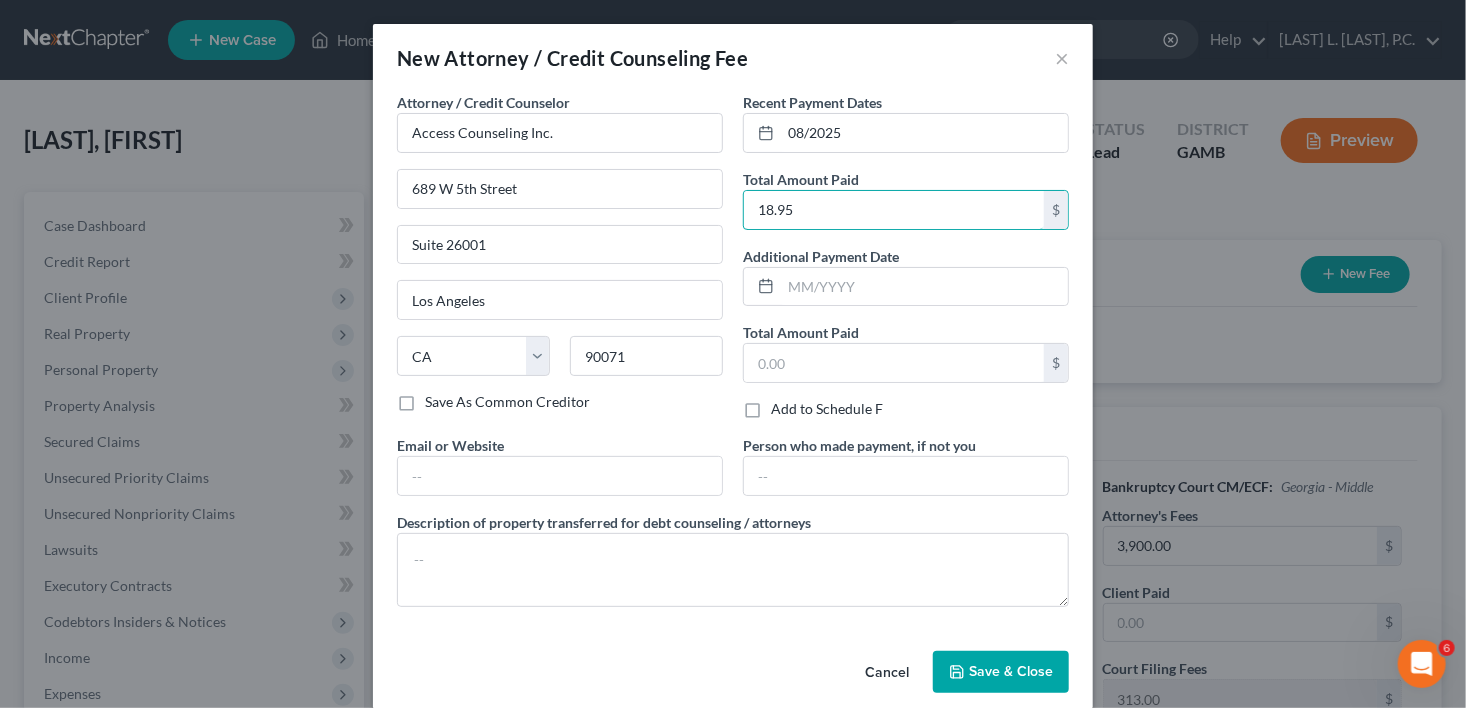 type on "18.95" 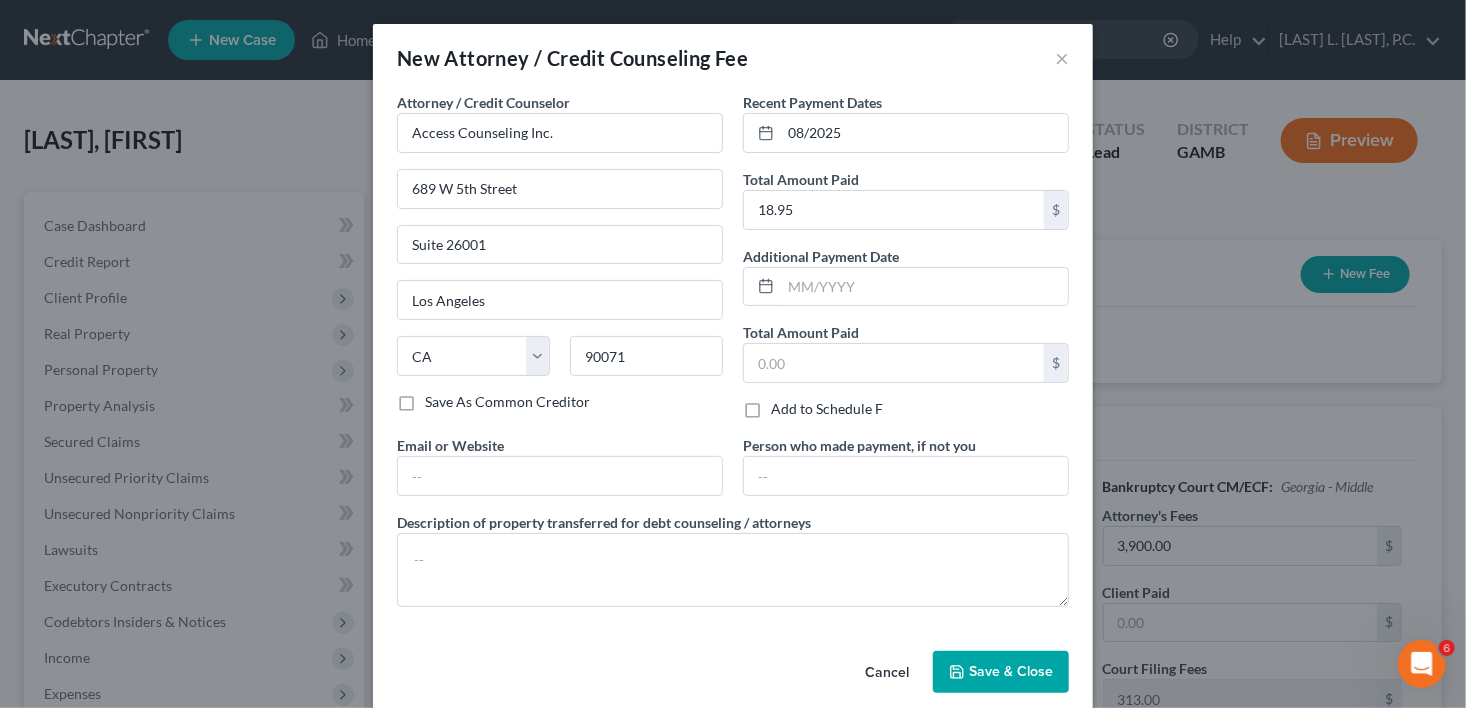 click on "Save & Close" at bounding box center (1001, 672) 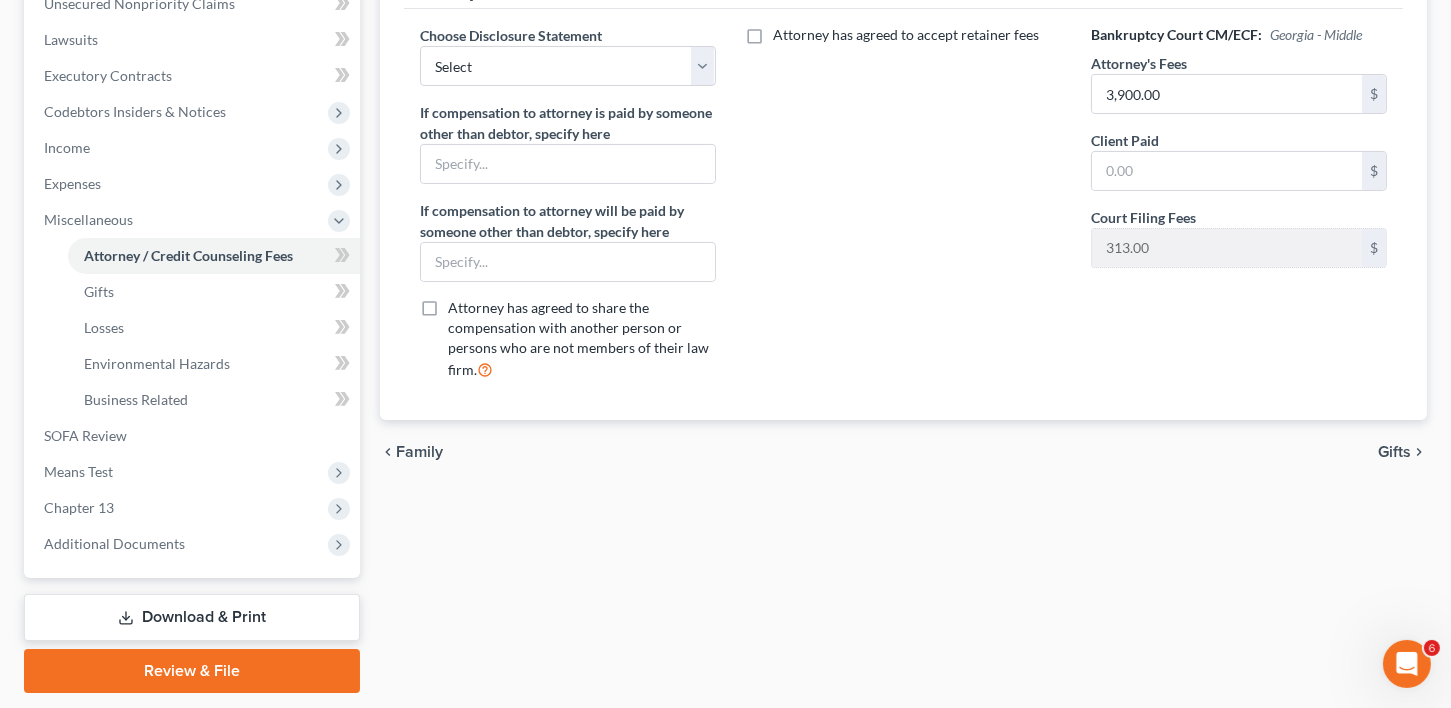 scroll, scrollTop: 487, scrollLeft: 0, axis: vertical 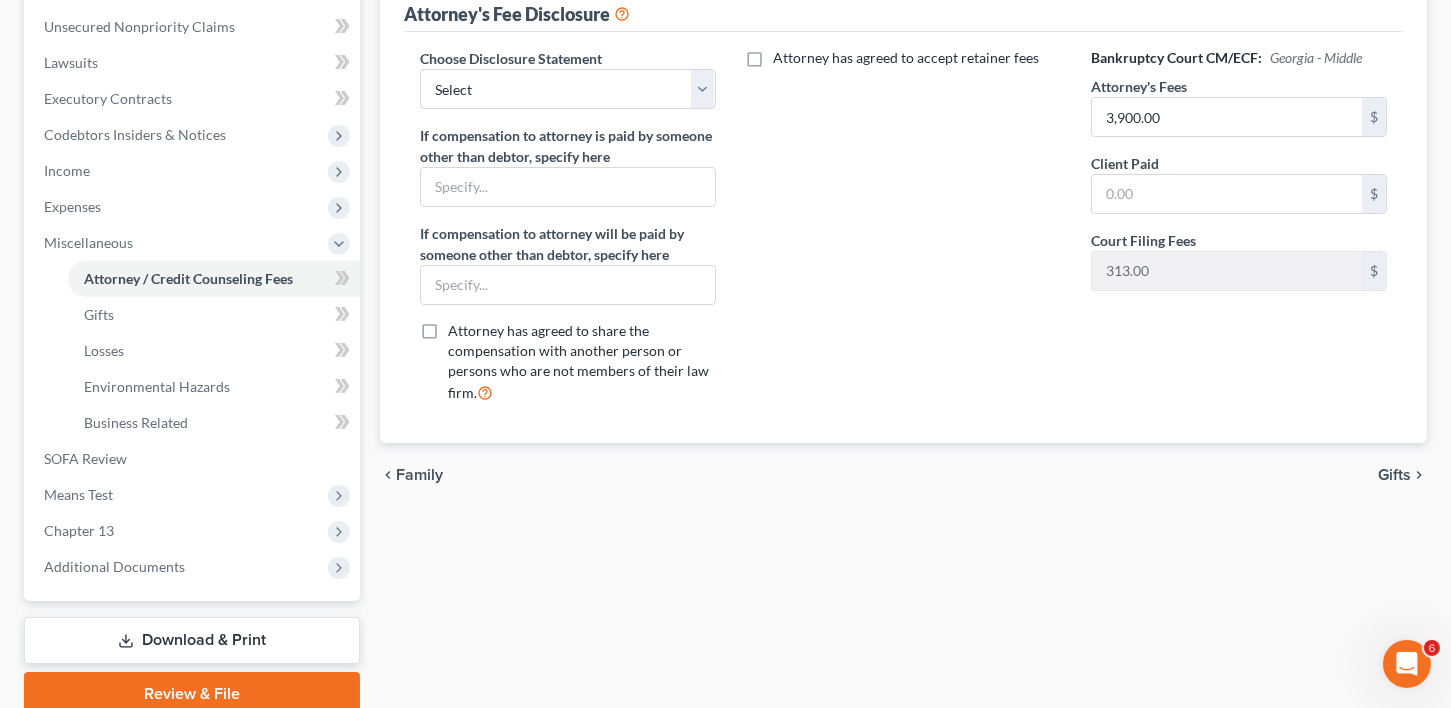 click on "Gifts" at bounding box center (1394, 475) 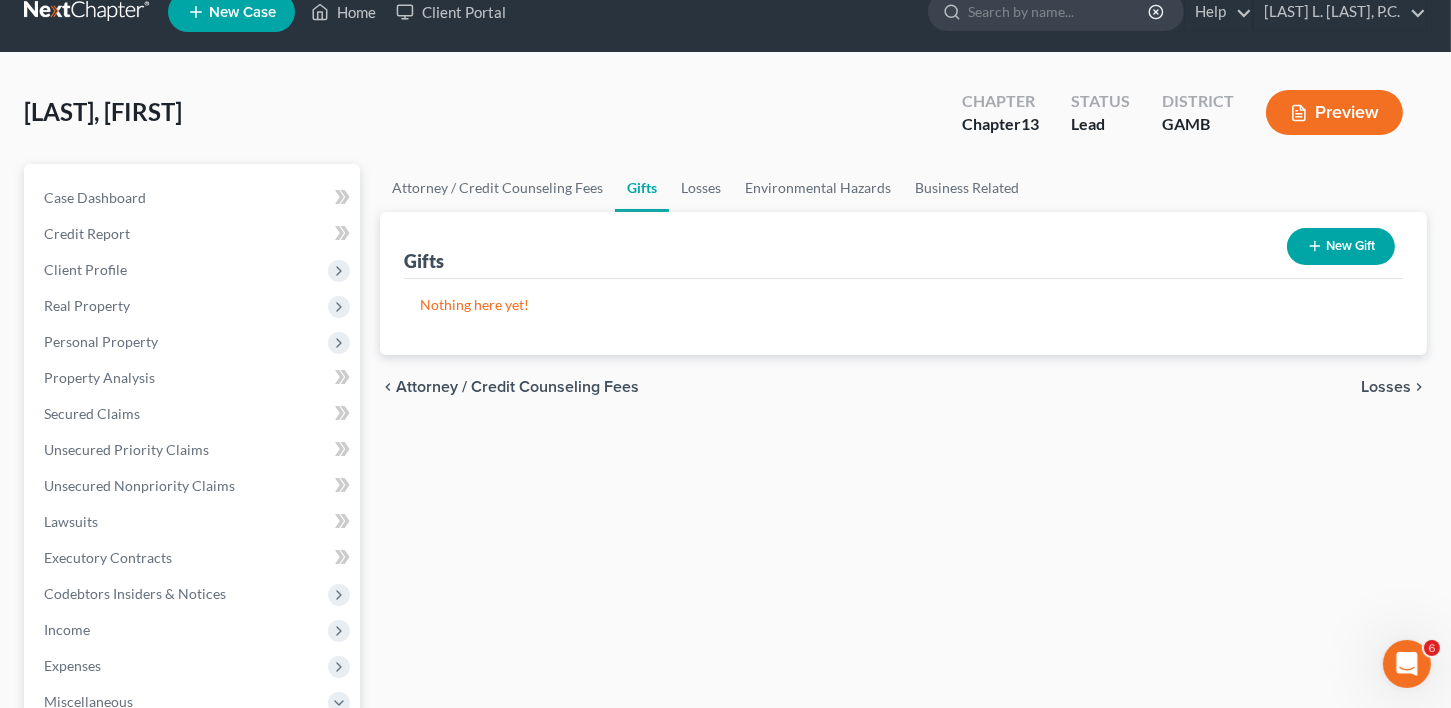 scroll, scrollTop: 0, scrollLeft: 0, axis: both 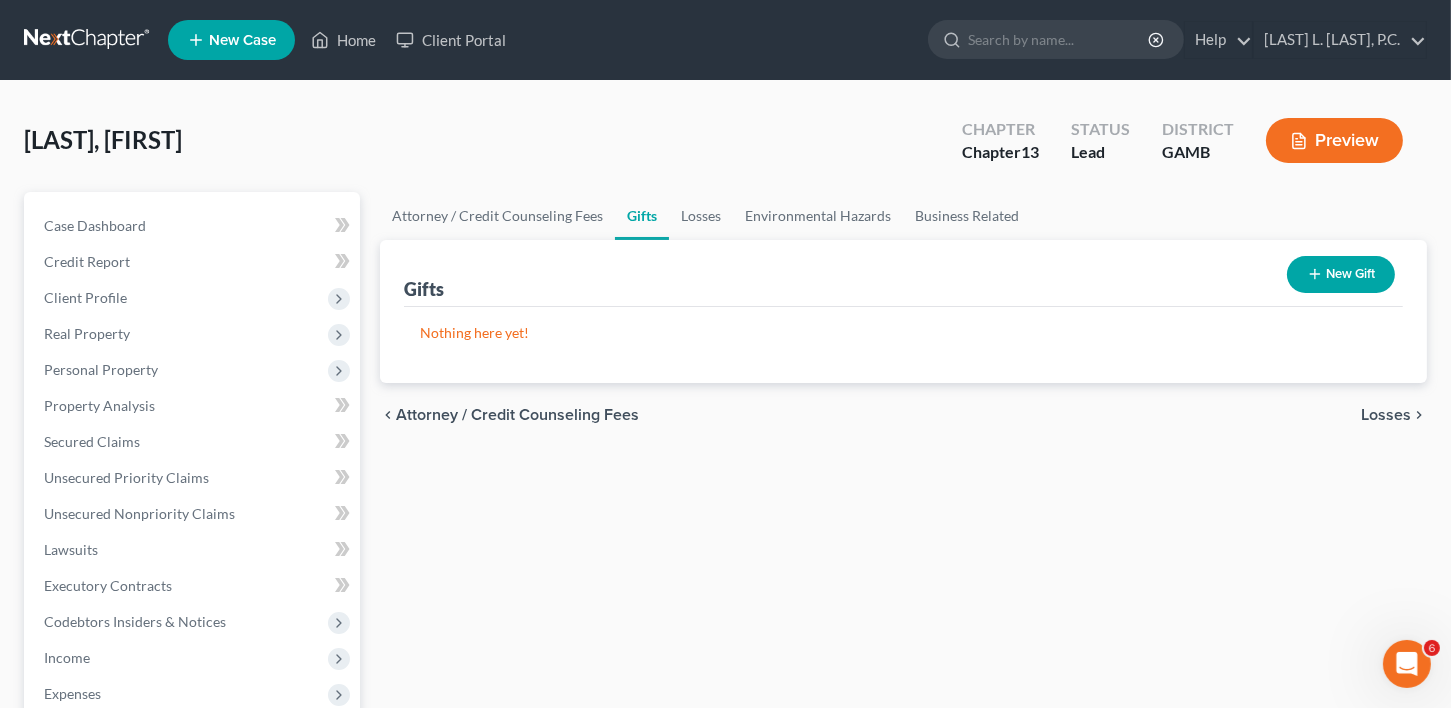 click on "Losses" at bounding box center (1386, 415) 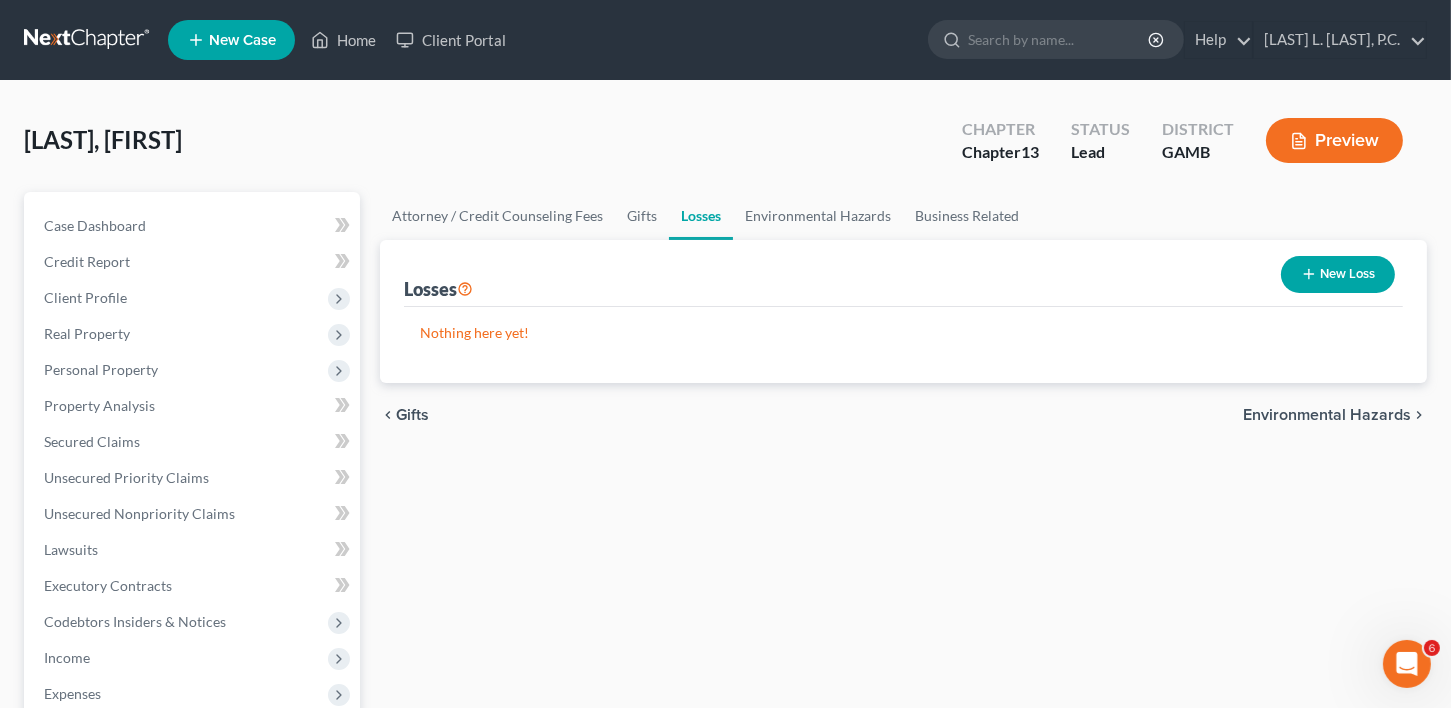 click on "Environmental Hazards" at bounding box center [1327, 415] 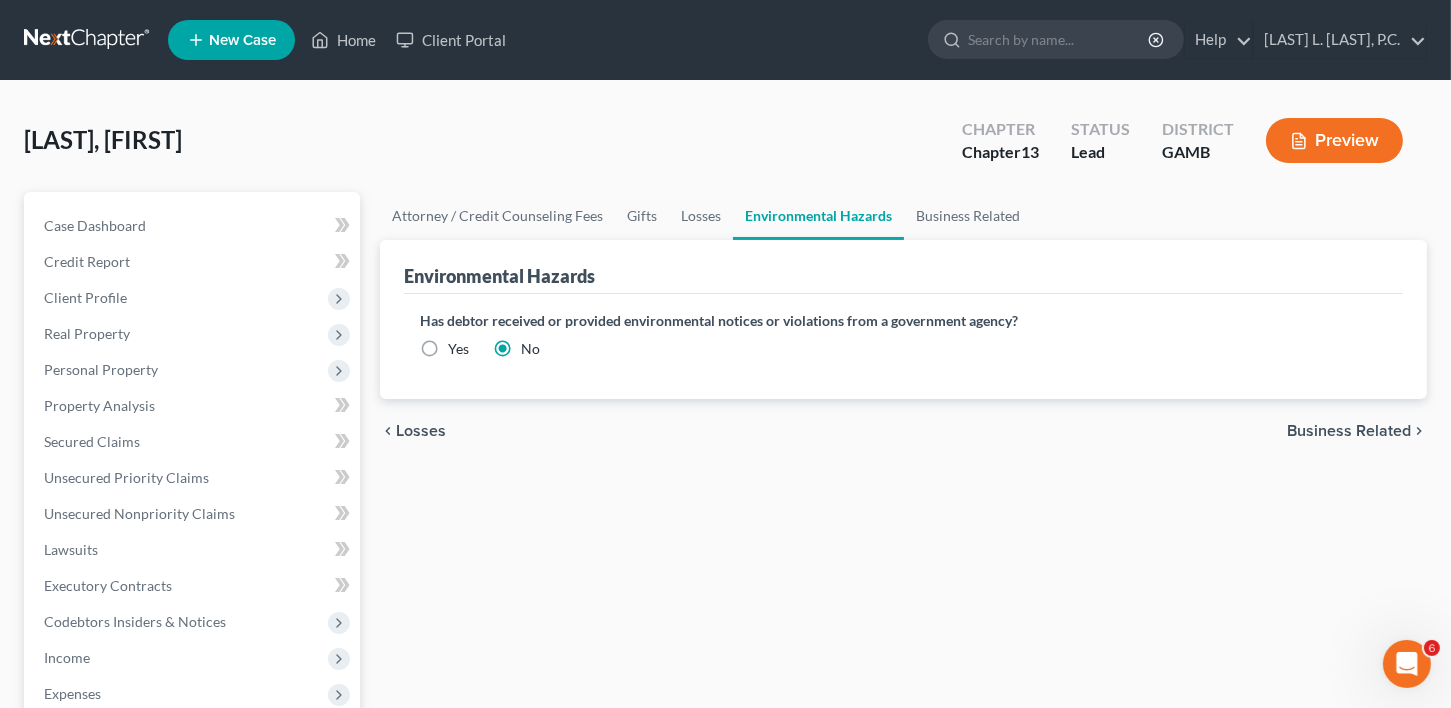 click on "Business Related" at bounding box center (1349, 431) 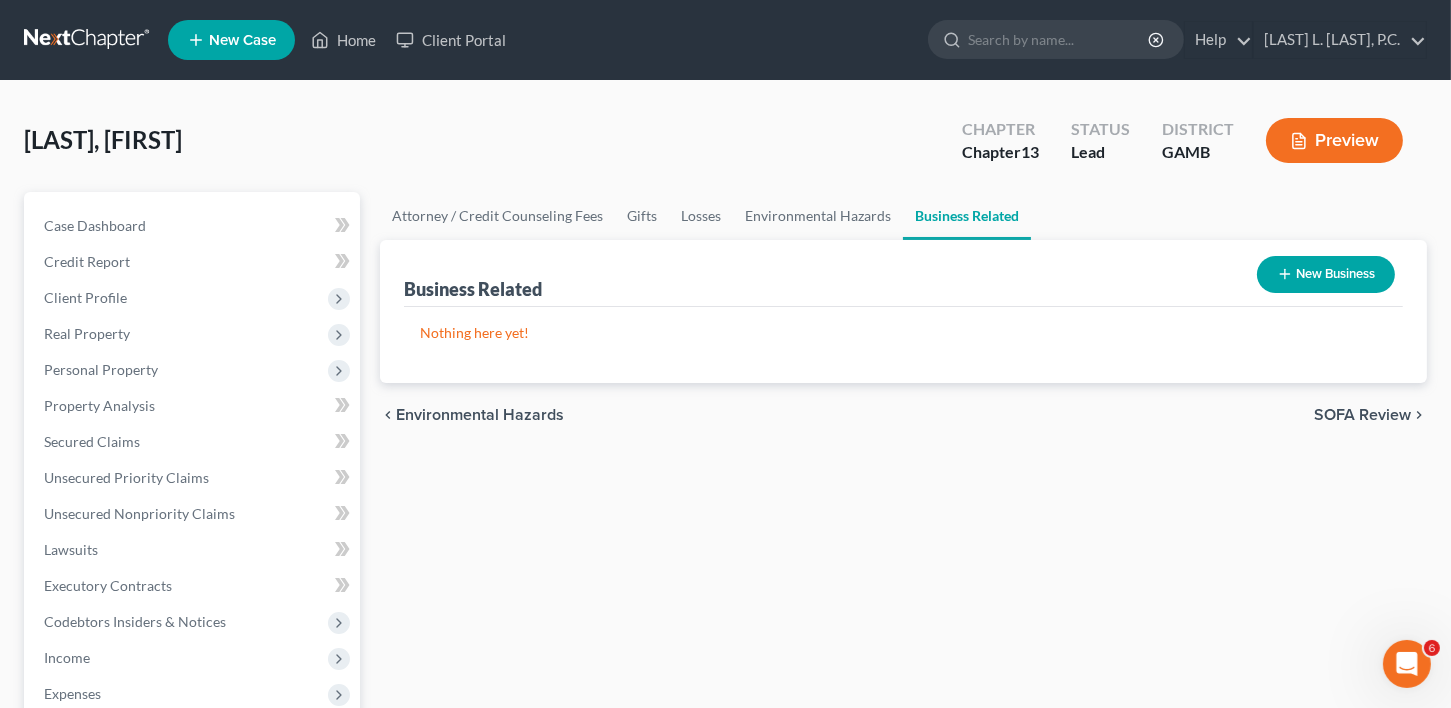 click on "SOFA Review" at bounding box center [1362, 415] 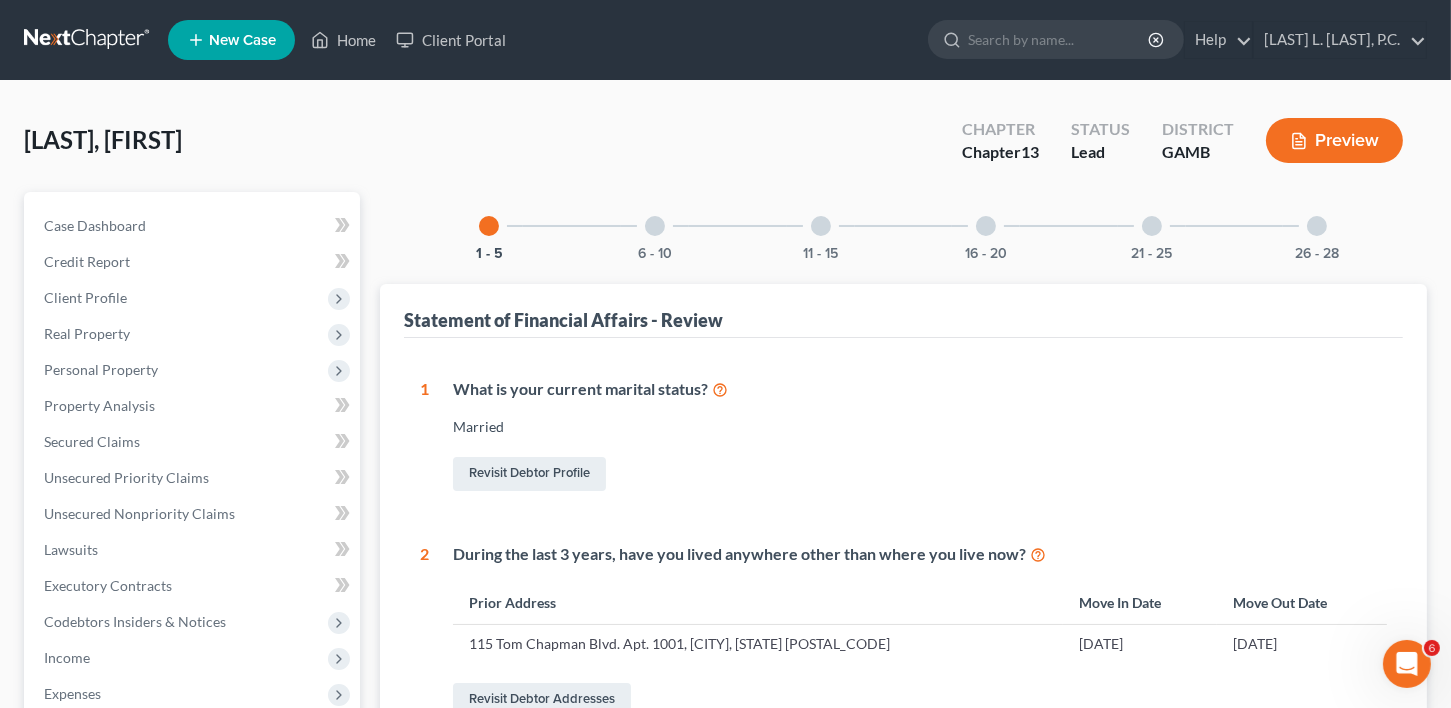 scroll, scrollTop: 351, scrollLeft: 0, axis: vertical 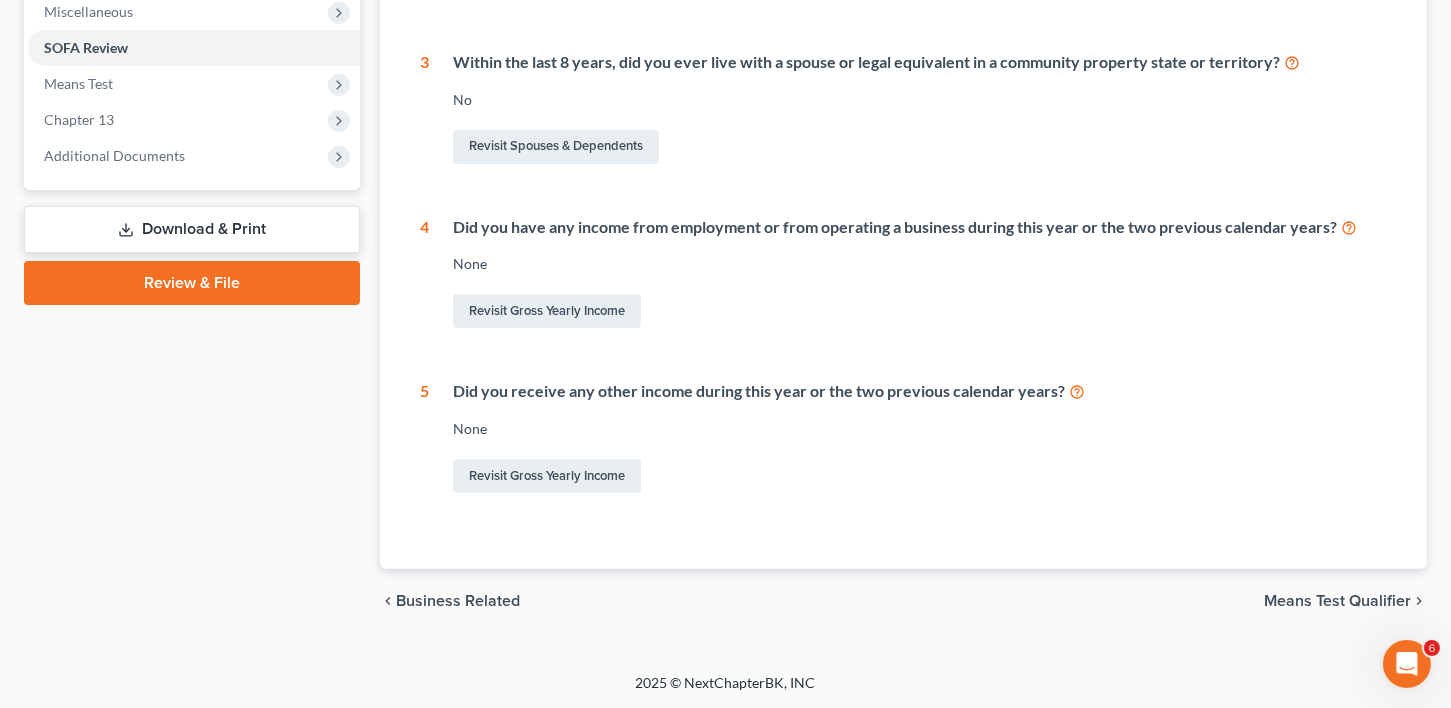 click on "Means Test Qualifier" at bounding box center [1337, 601] 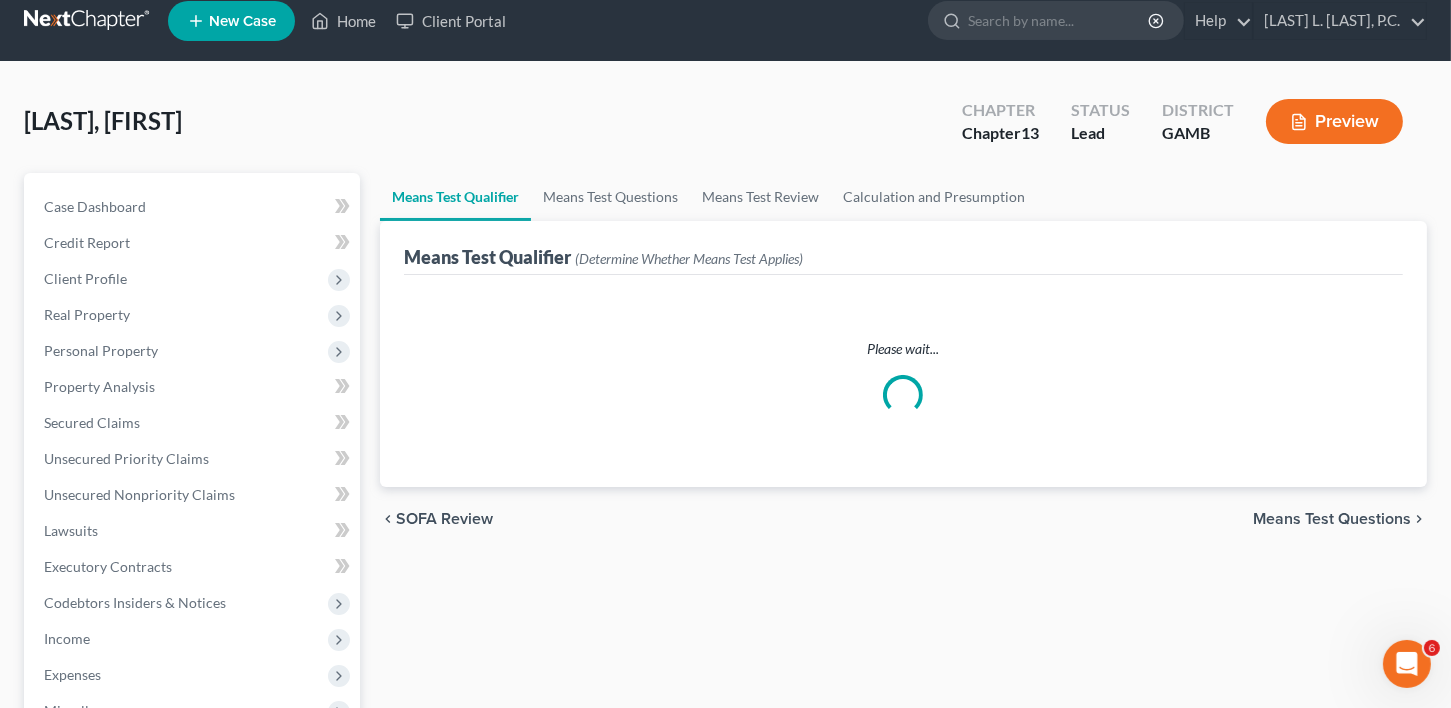 scroll, scrollTop: 0, scrollLeft: 0, axis: both 